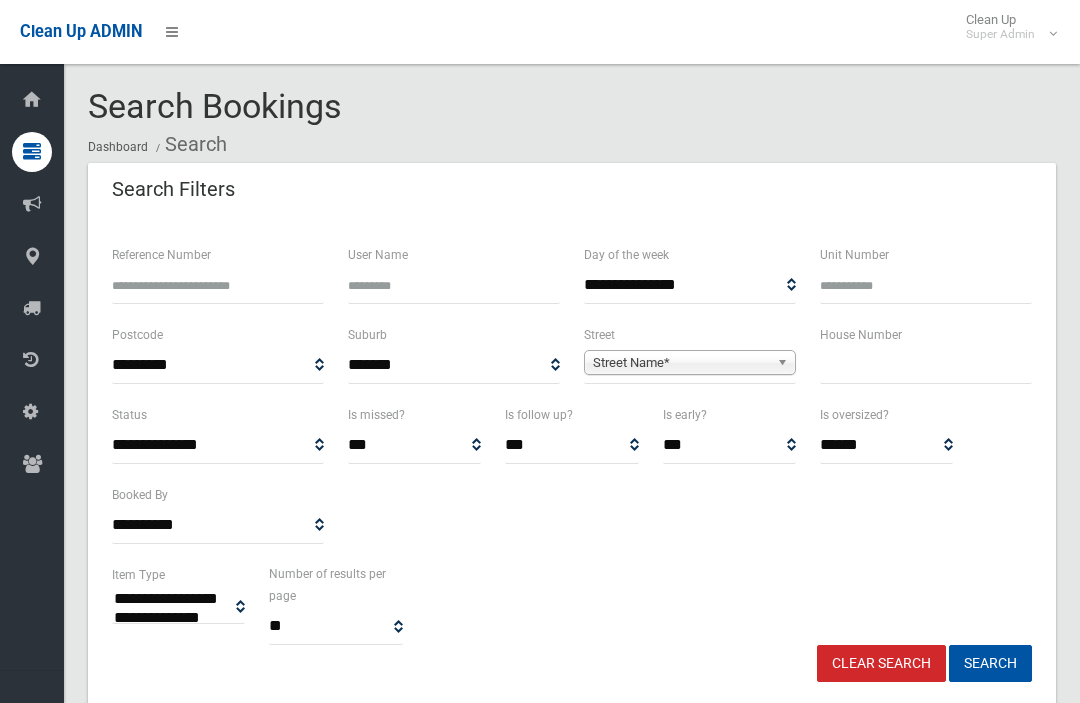 select 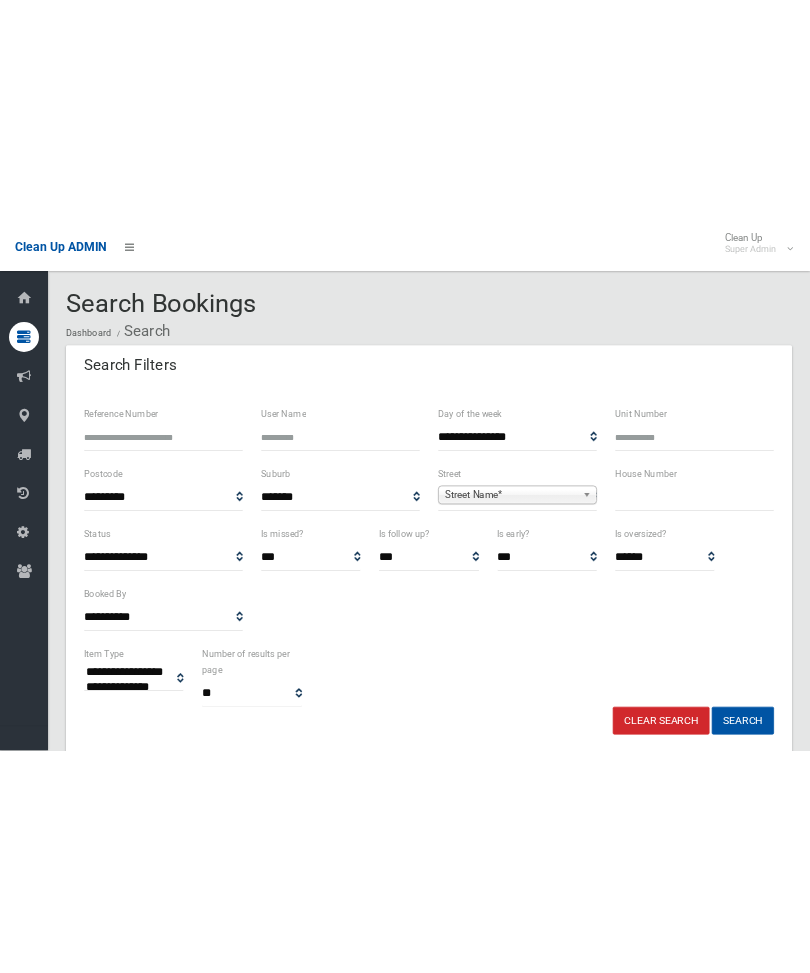 scroll, scrollTop: 0, scrollLeft: 0, axis: both 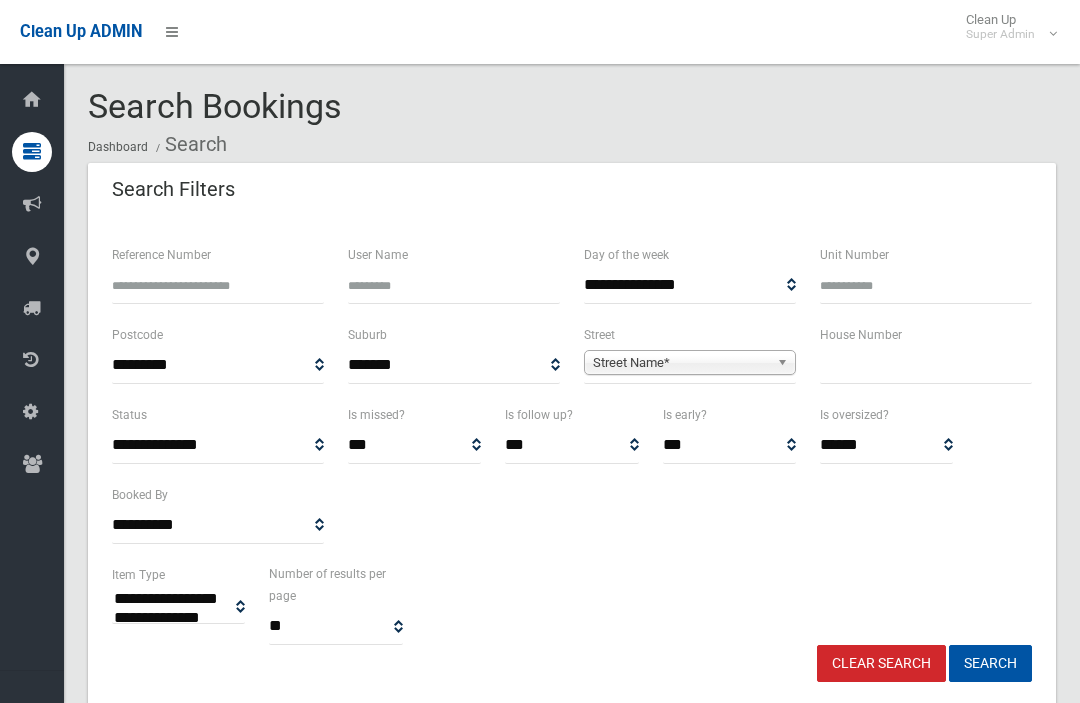 click at bounding box center (926, 365) 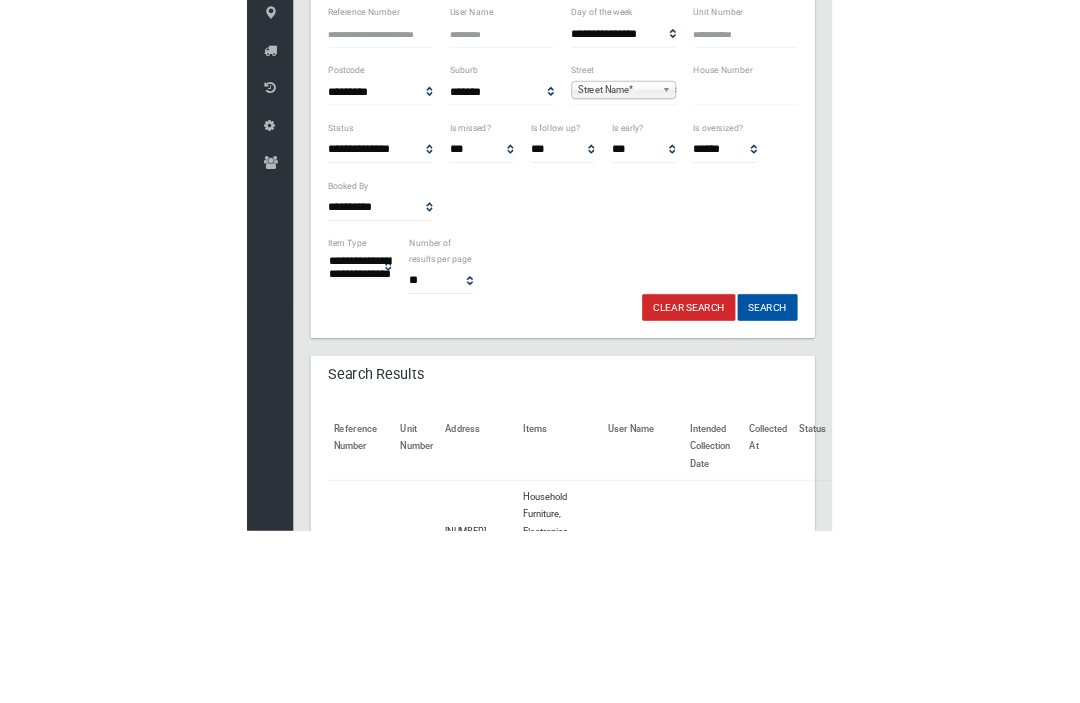 scroll, scrollTop: 238, scrollLeft: 0, axis: vertical 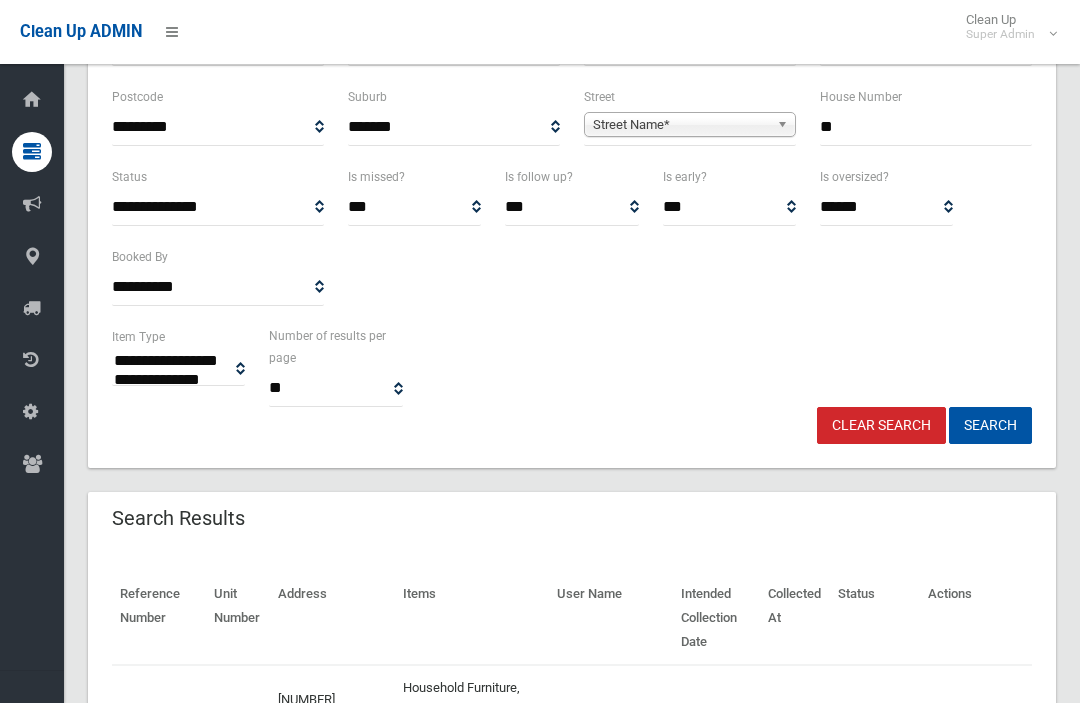 type on "**" 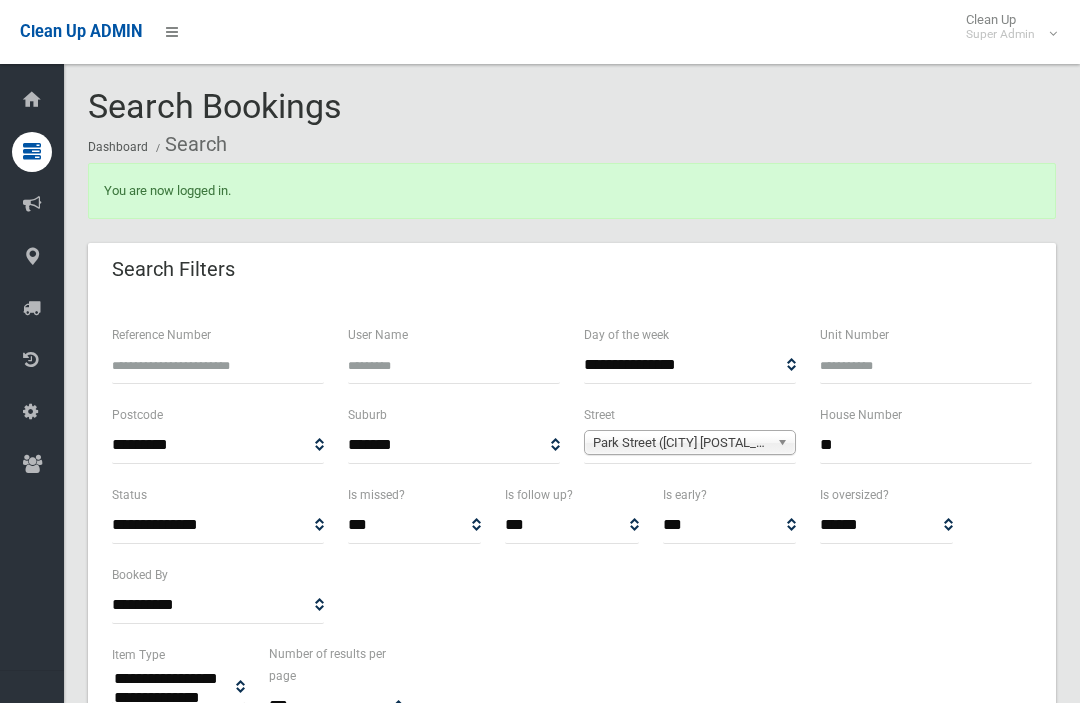 select 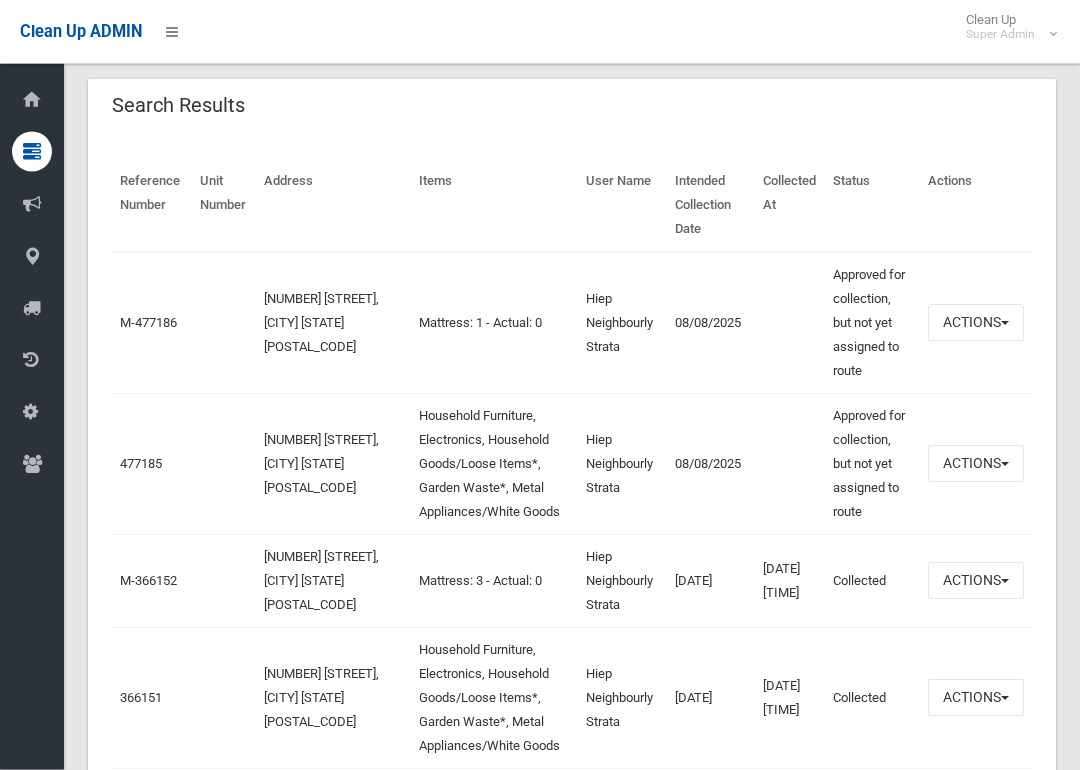 scroll, scrollTop: 738, scrollLeft: 0, axis: vertical 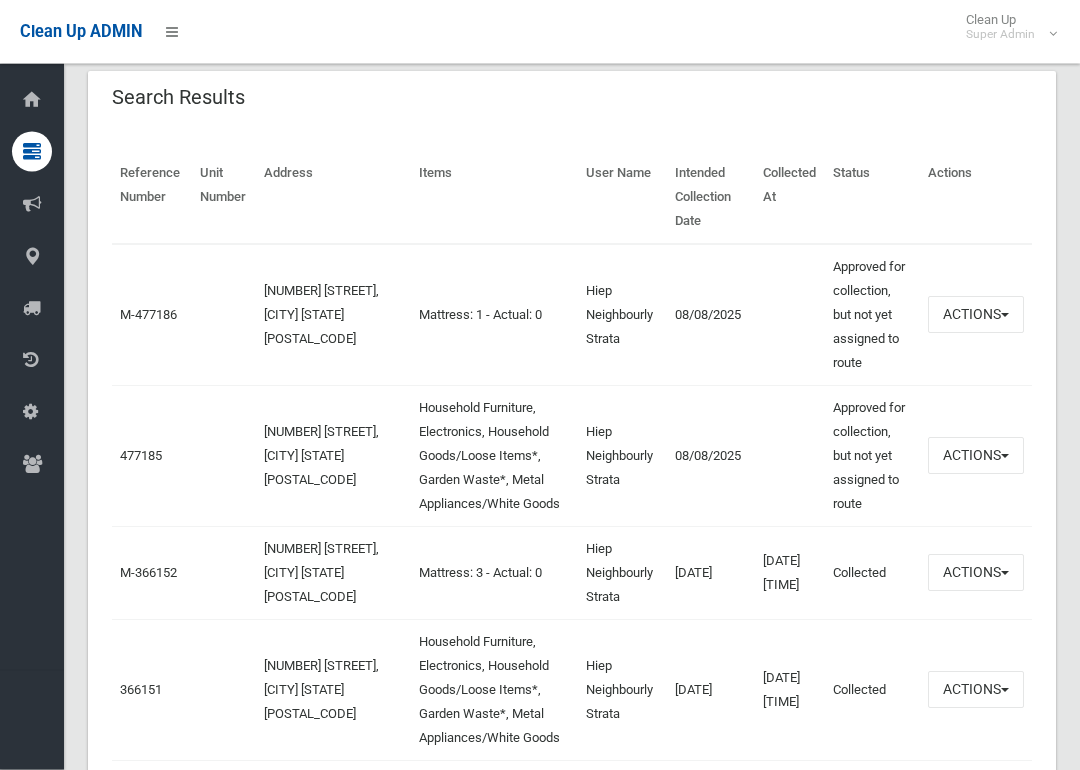 click on "477185" at bounding box center (141, 456) 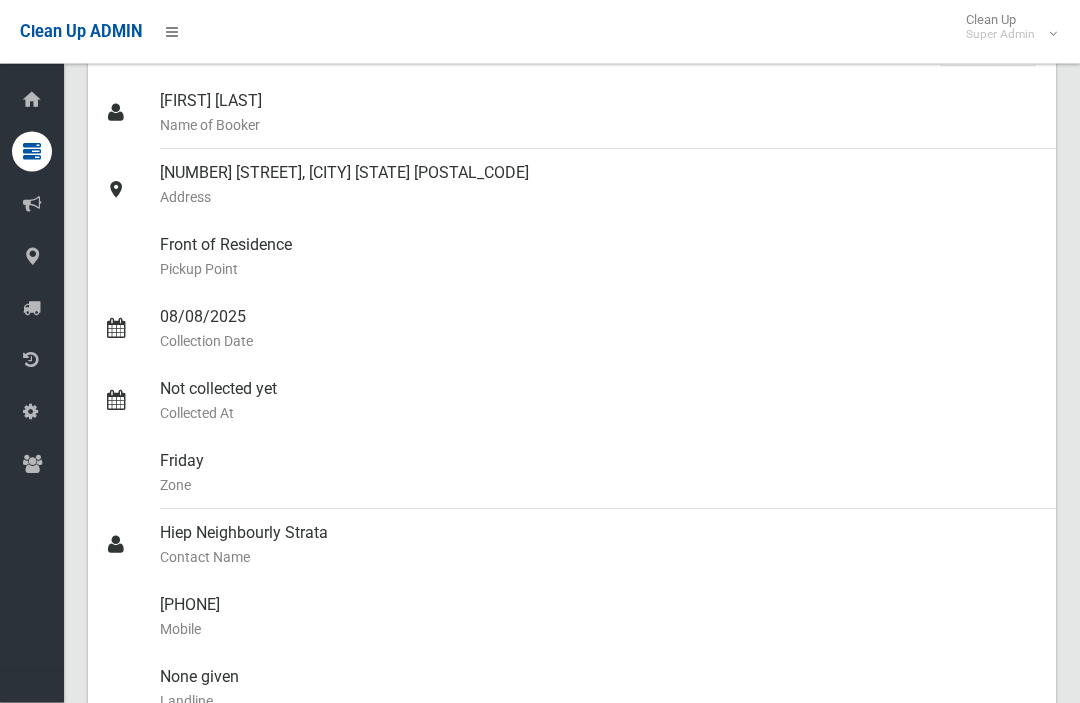 scroll, scrollTop: 0, scrollLeft: 0, axis: both 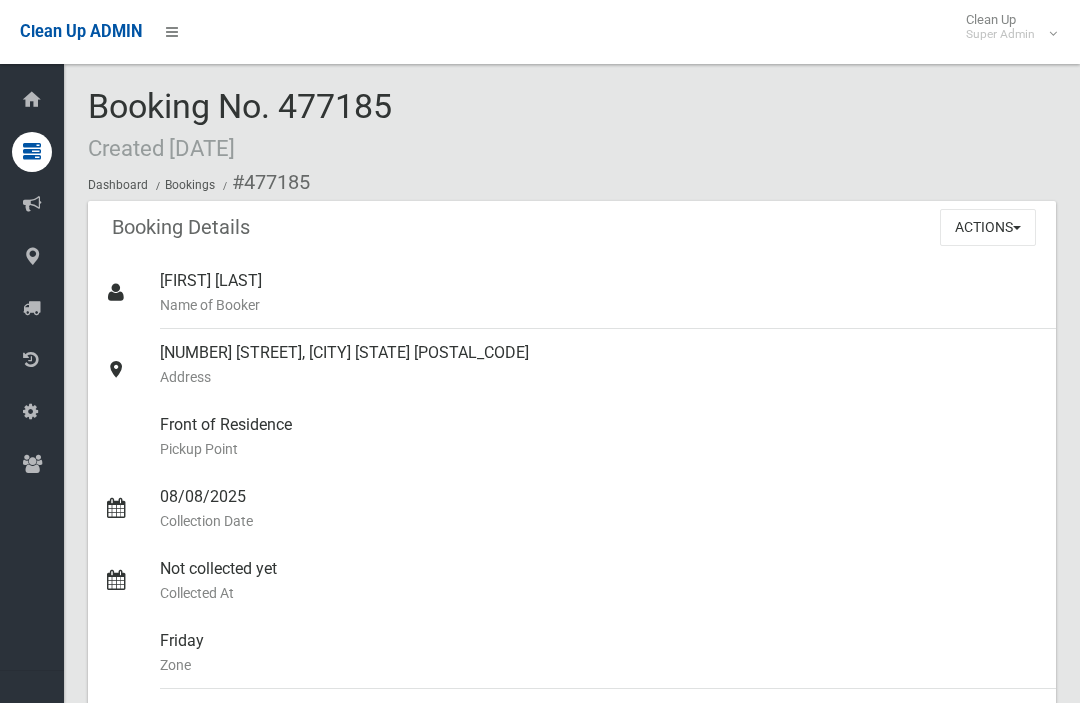 click on "Actions" at bounding box center (988, 227) 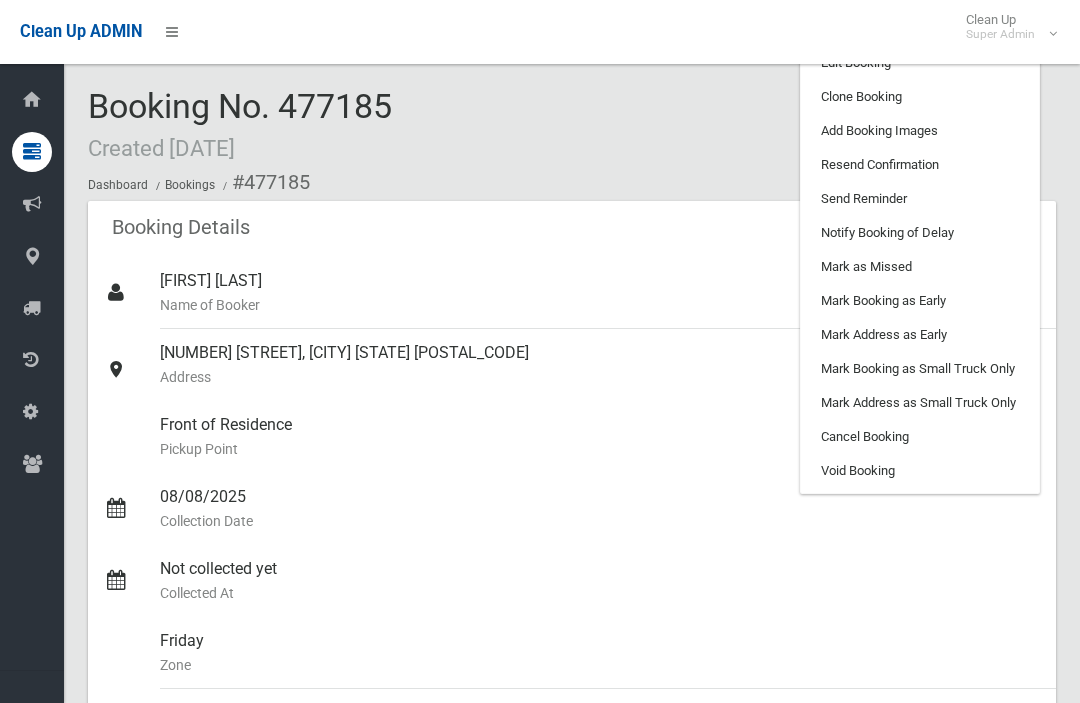 click on "Edit Booking" at bounding box center (920, 63) 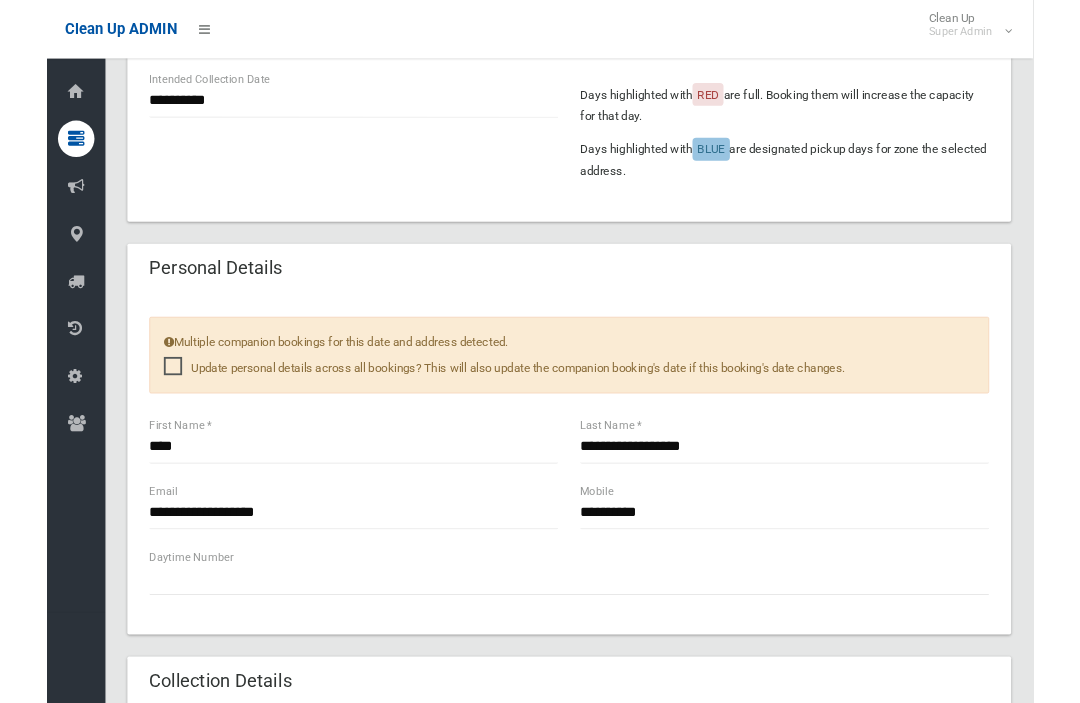 scroll, scrollTop: 854, scrollLeft: 0, axis: vertical 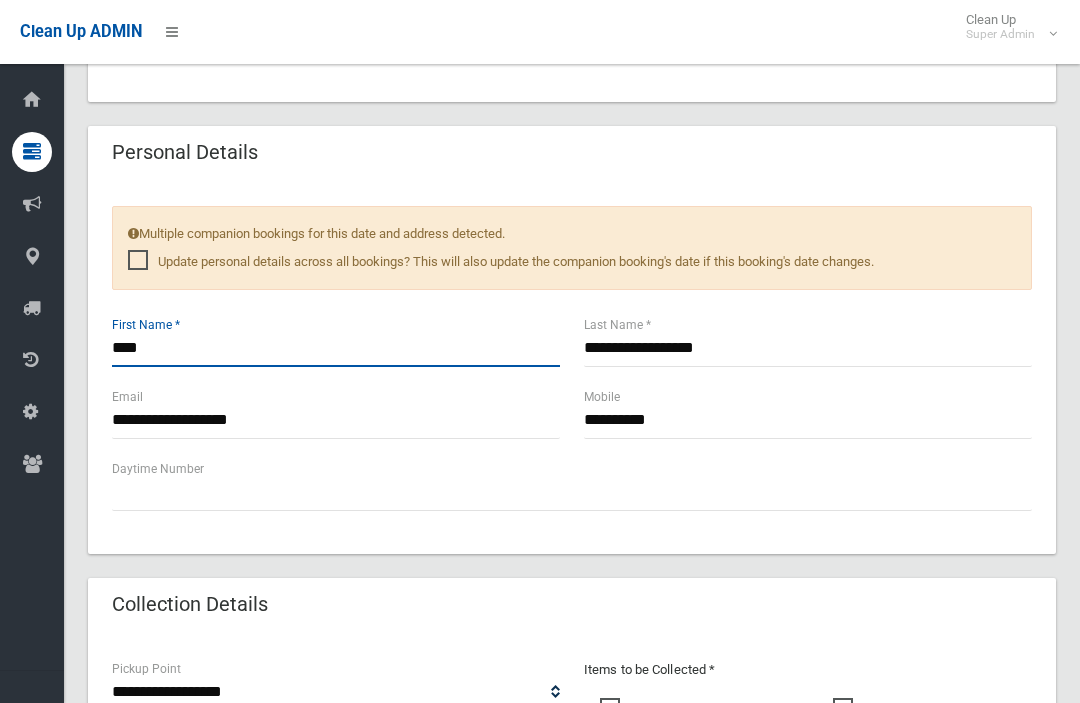 click on "****" at bounding box center (336, 348) 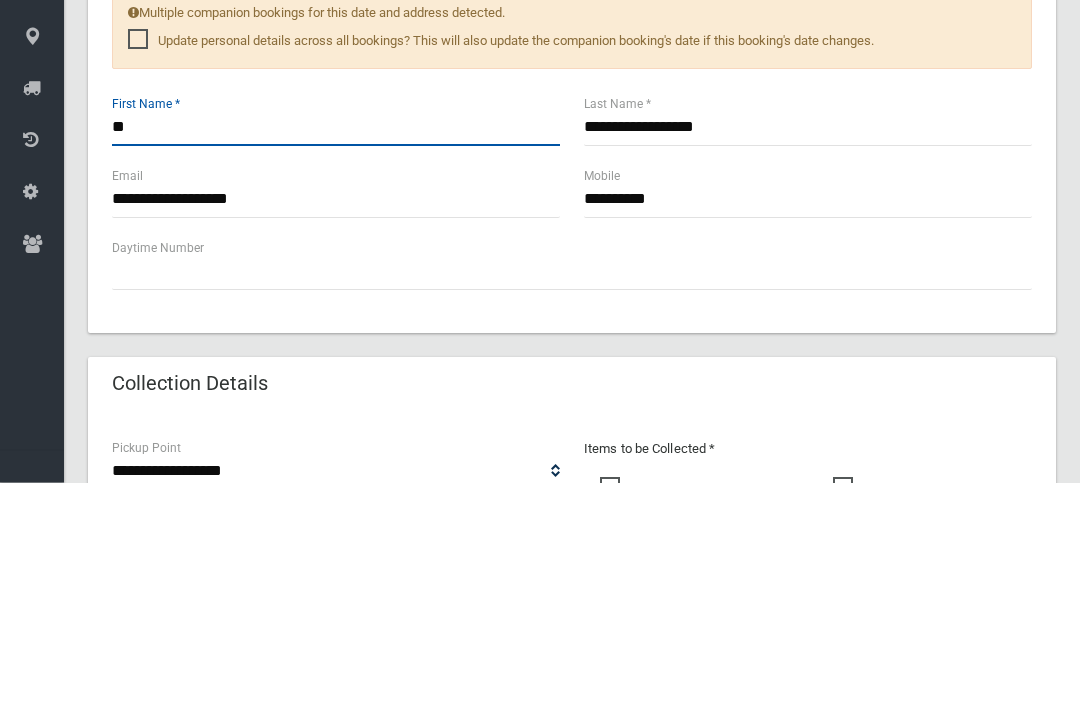 type on "*" 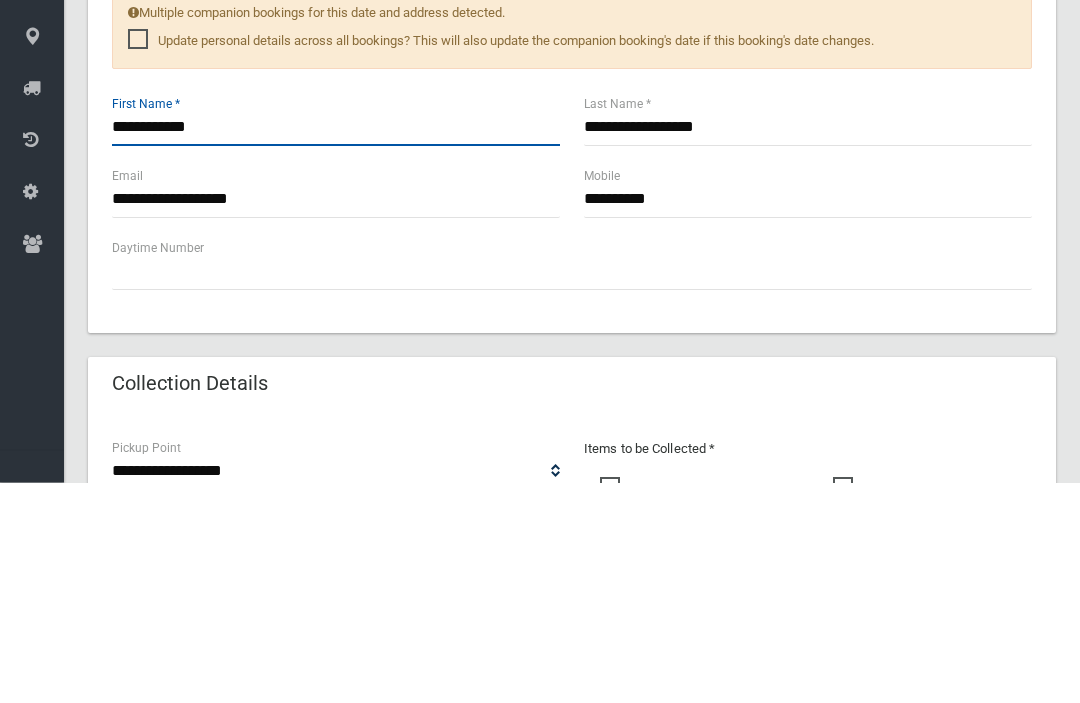 type on "**********" 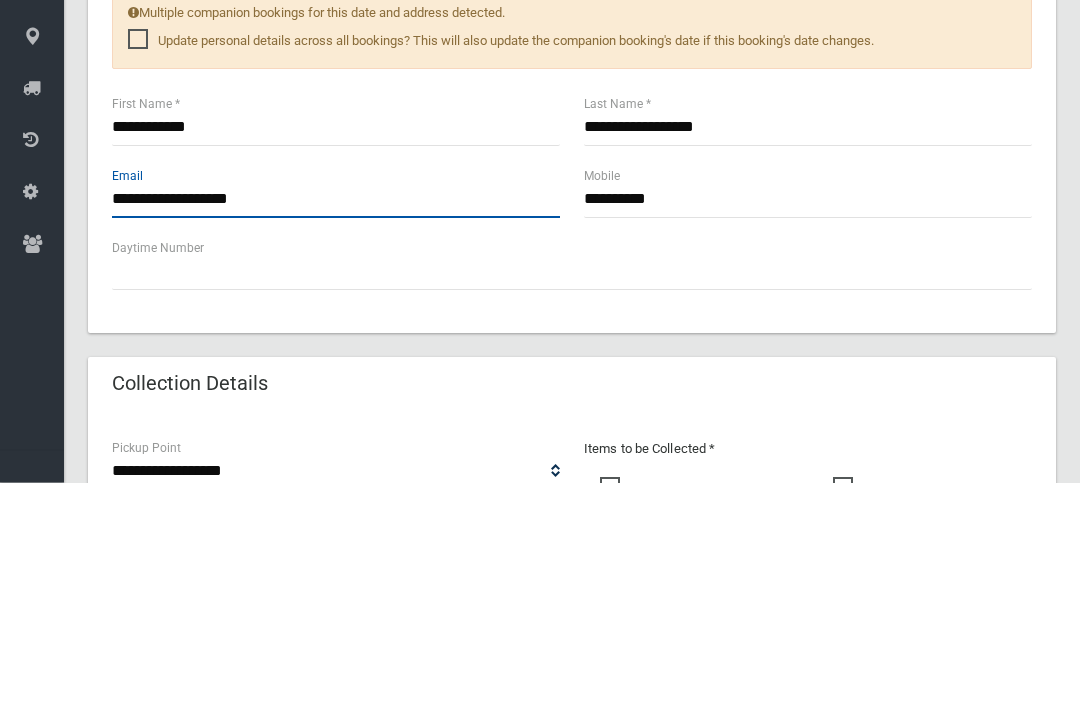 click on "**********" at bounding box center (336, 420) 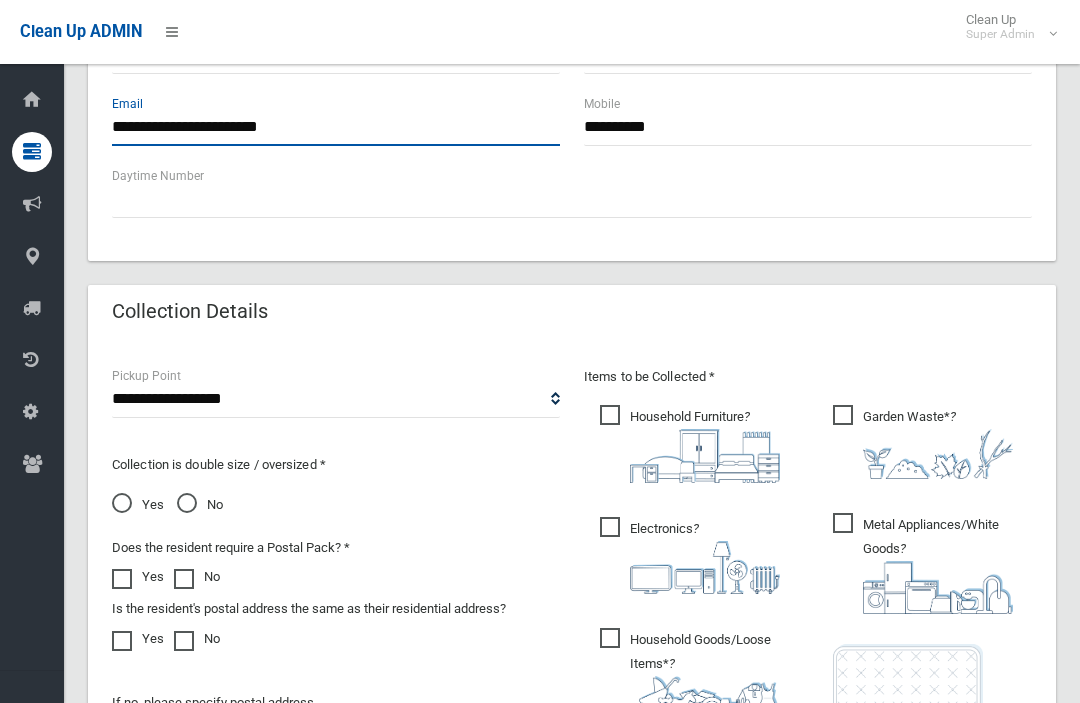type on "**********" 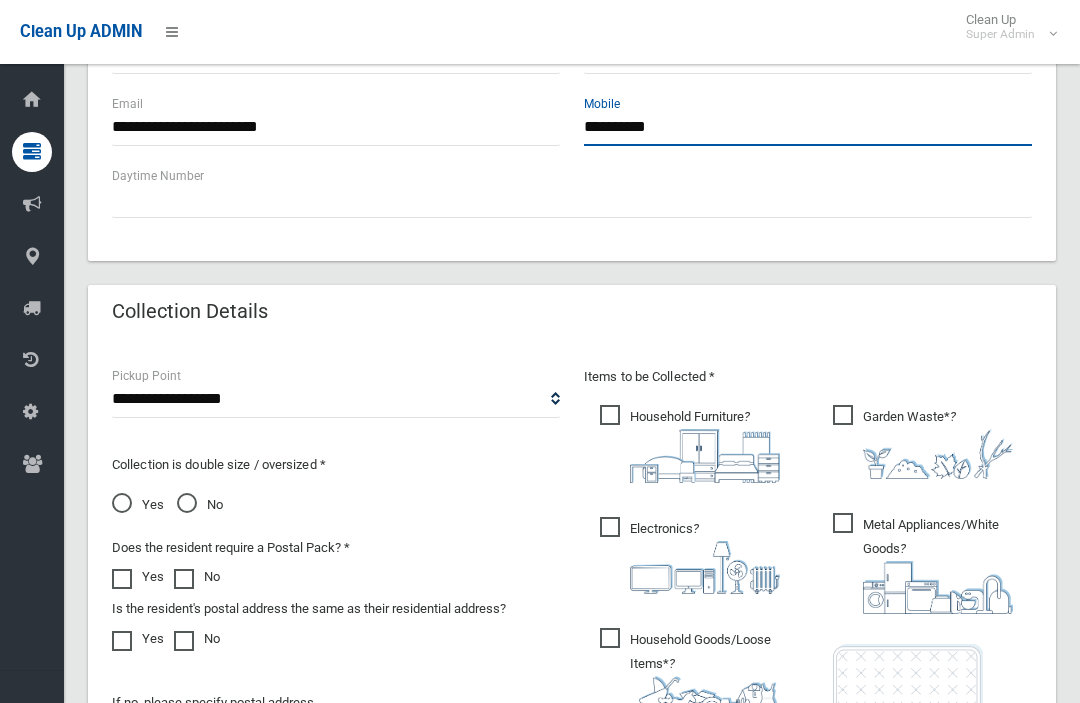 click on "**********" at bounding box center [808, 127] 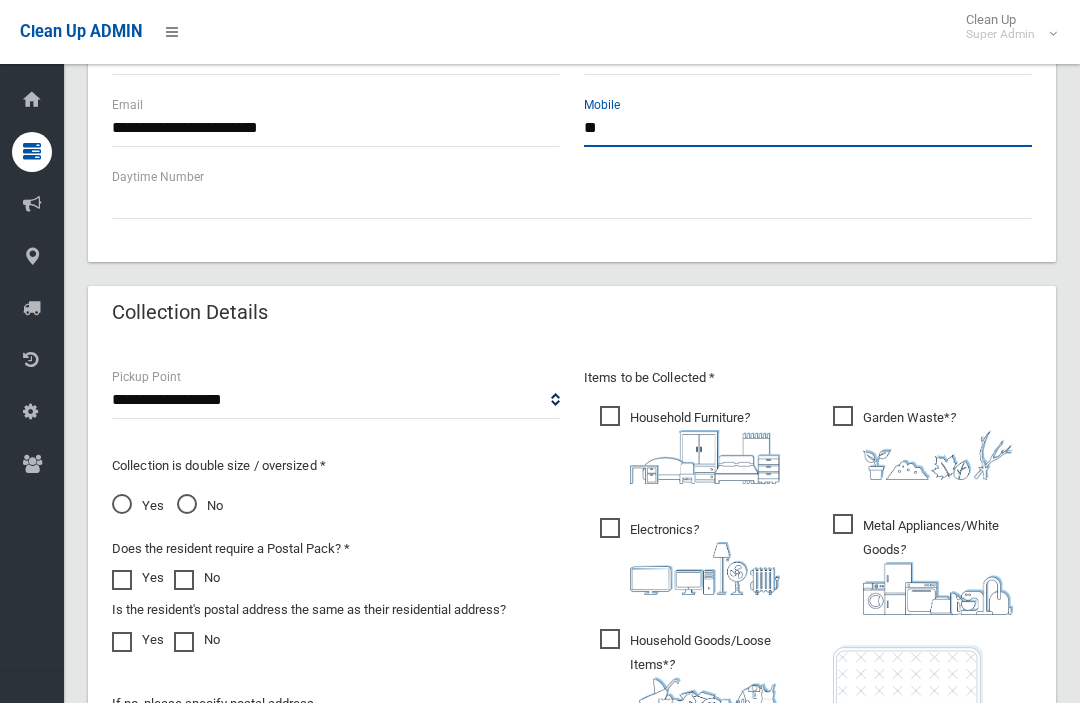 type on "*" 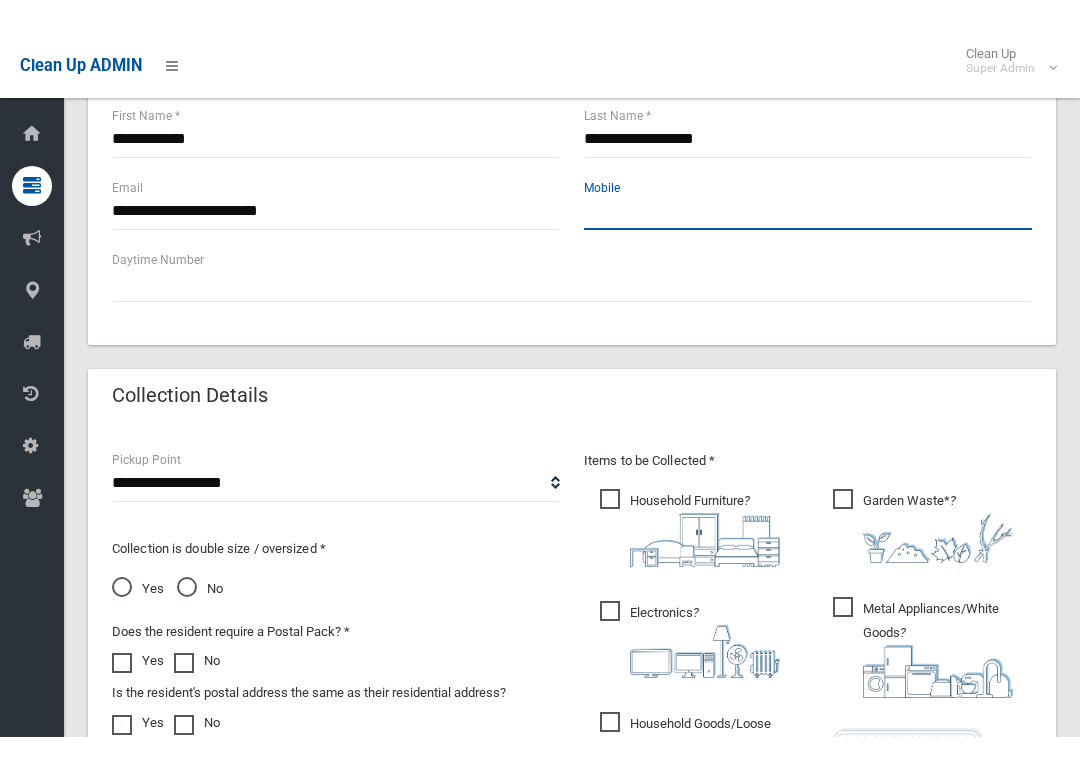 scroll, scrollTop: 1095, scrollLeft: 0, axis: vertical 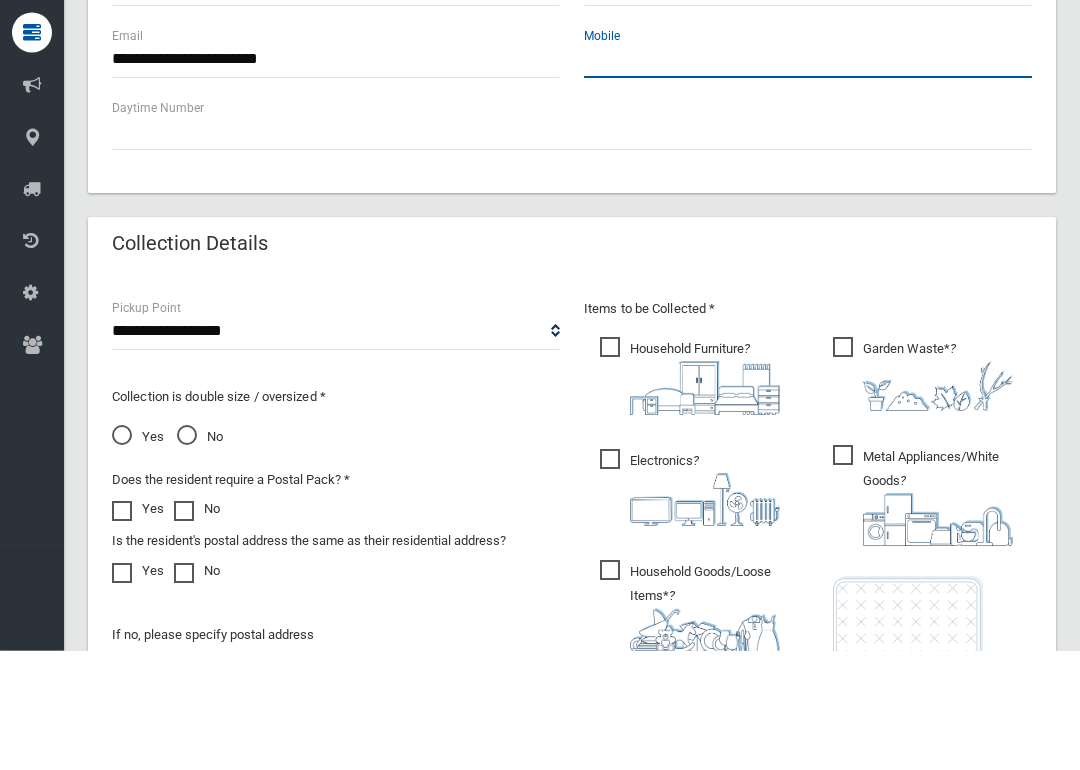 type 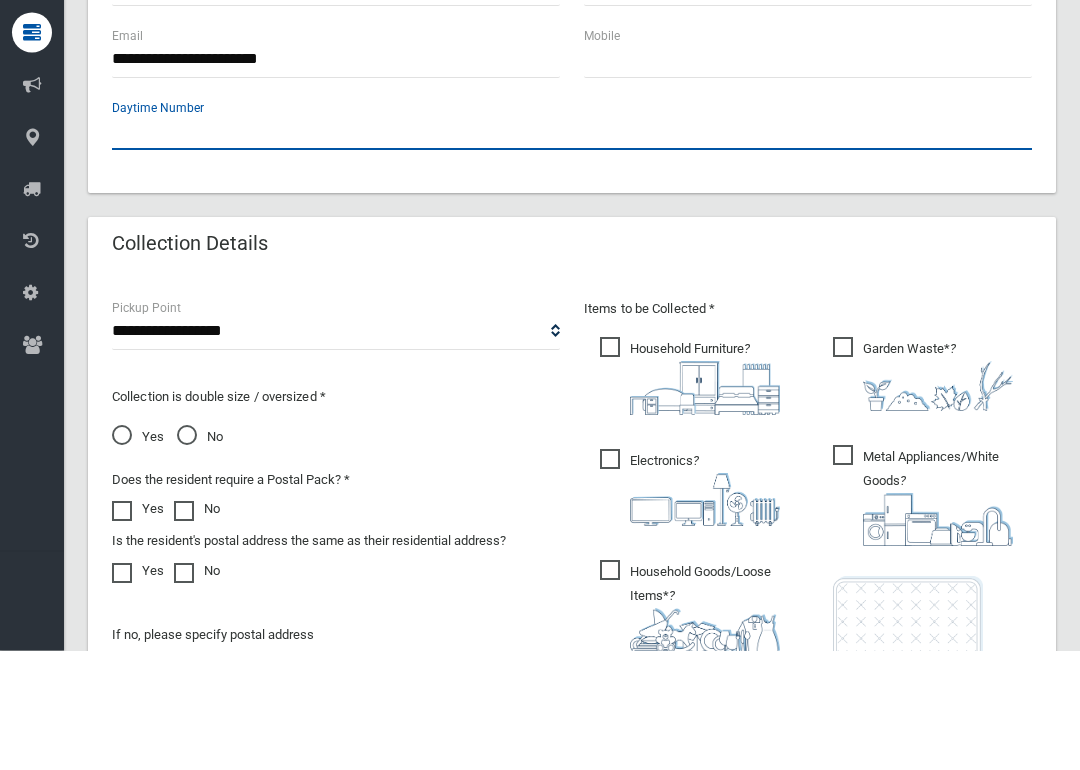 click at bounding box center [572, 251] 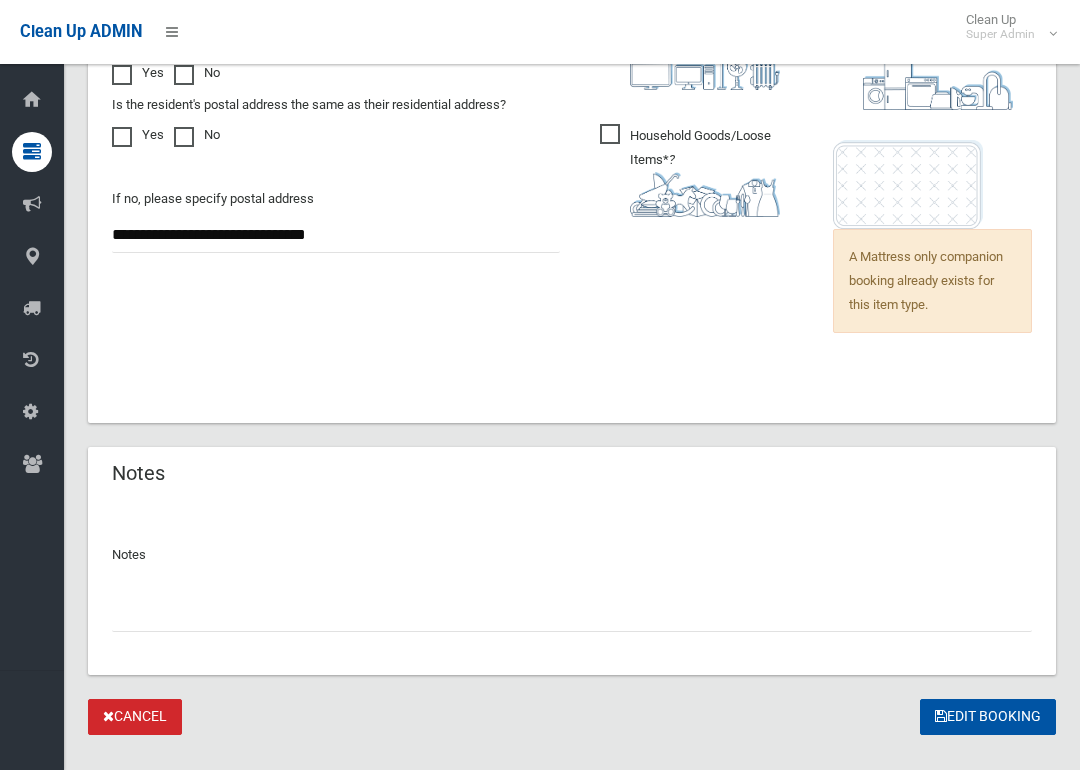 scroll, scrollTop: 1684, scrollLeft: 0, axis: vertical 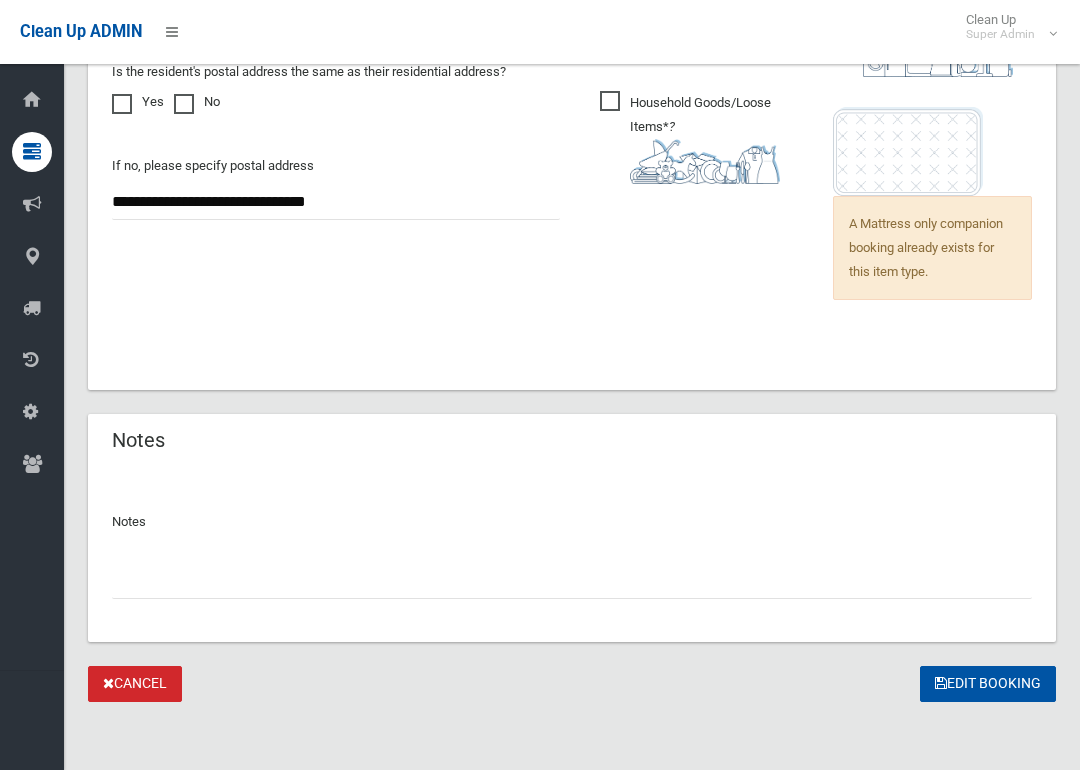 type on "**********" 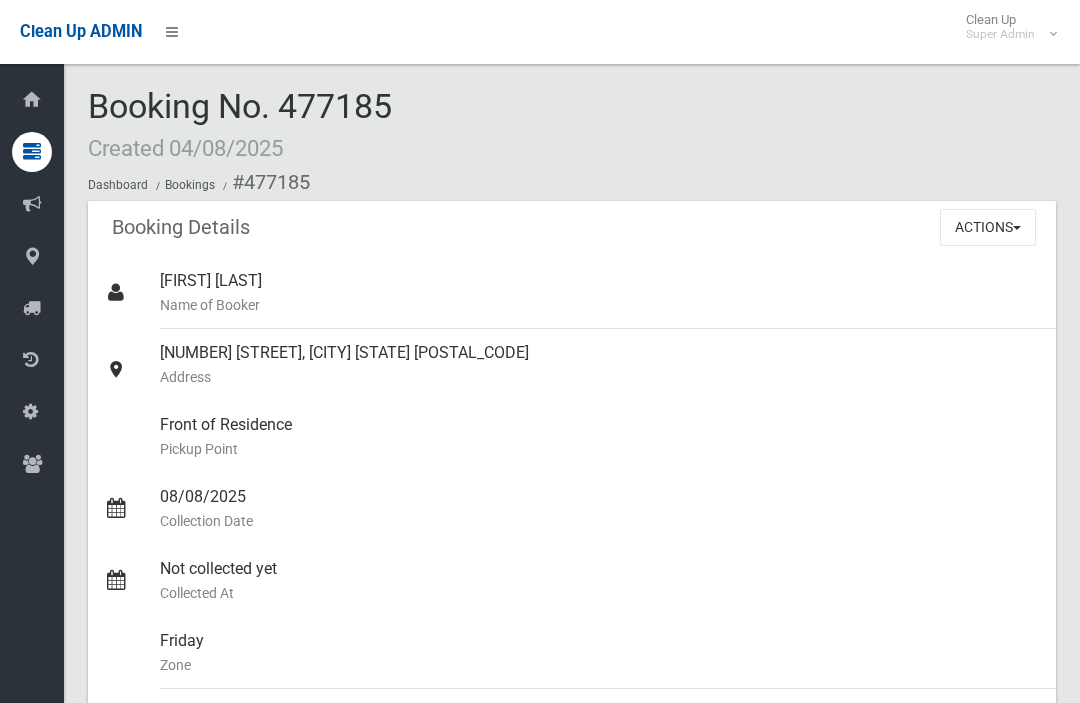 scroll, scrollTop: 0, scrollLeft: 0, axis: both 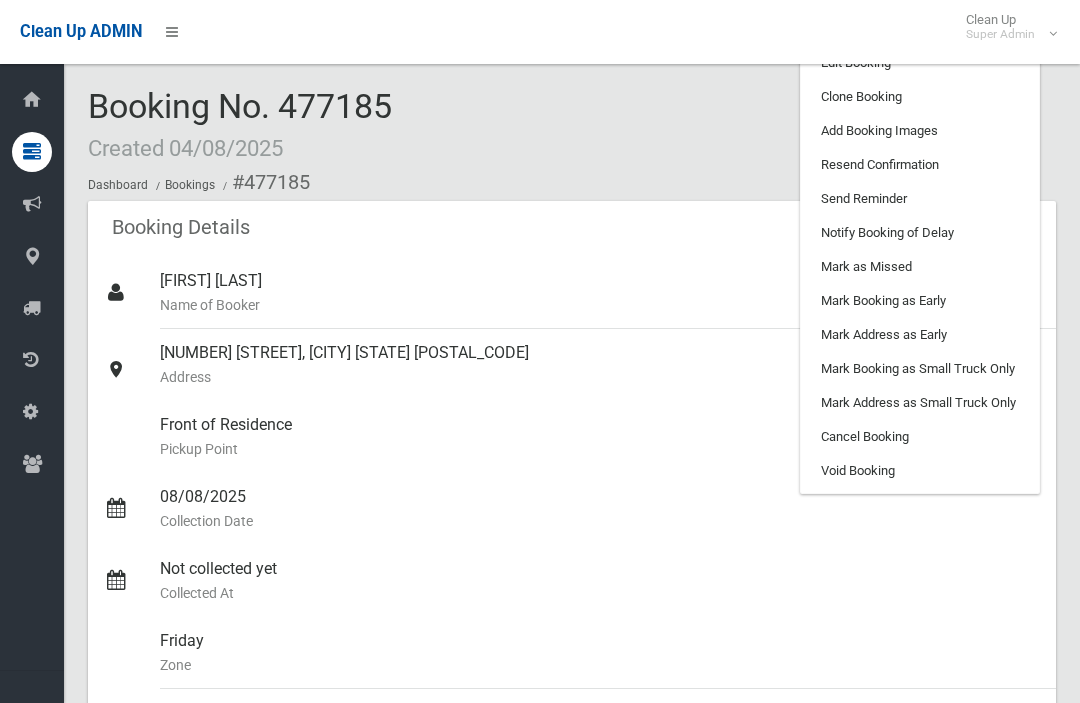 click on "Resend Confirmation" at bounding box center [920, 165] 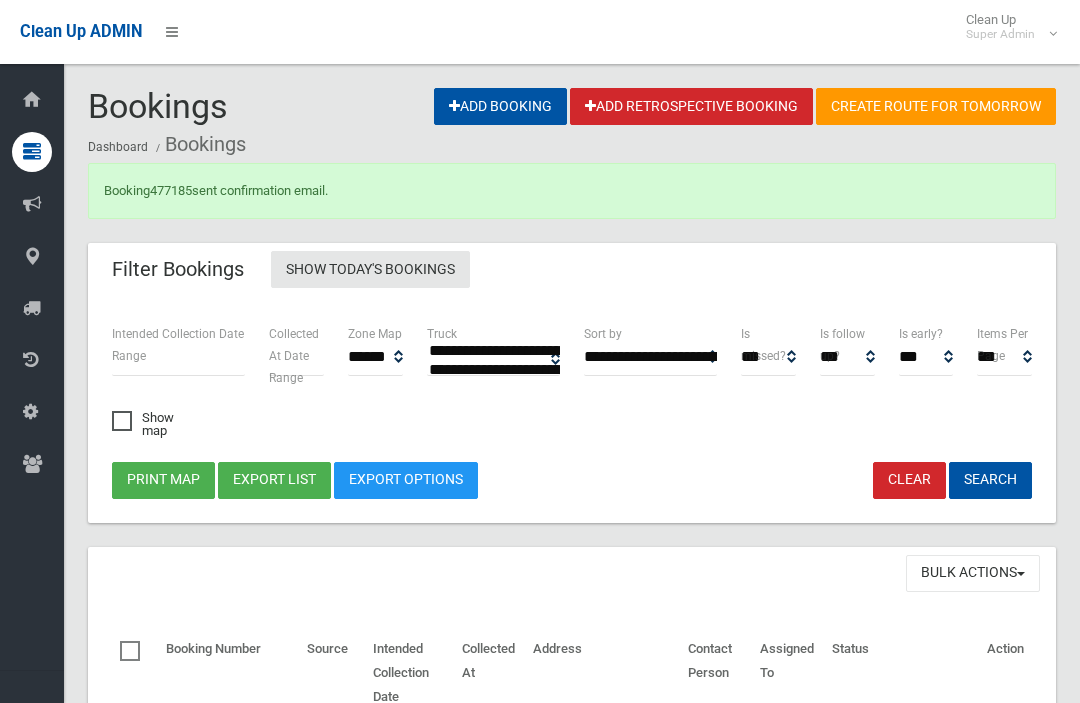 select 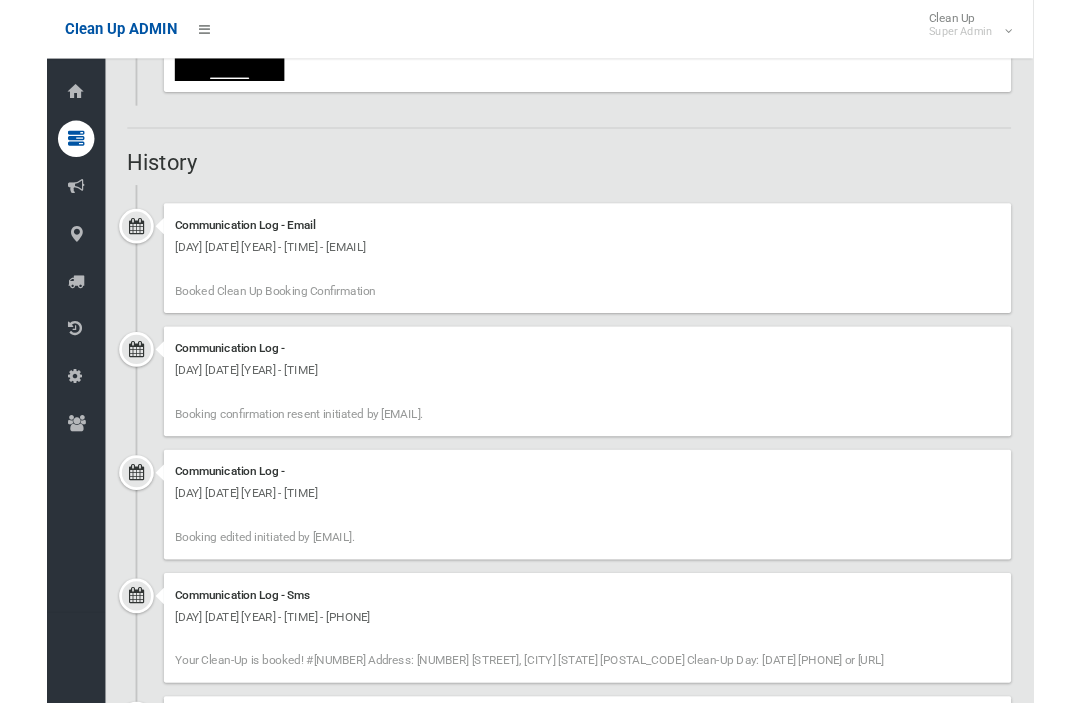 scroll, scrollTop: 1706, scrollLeft: 0, axis: vertical 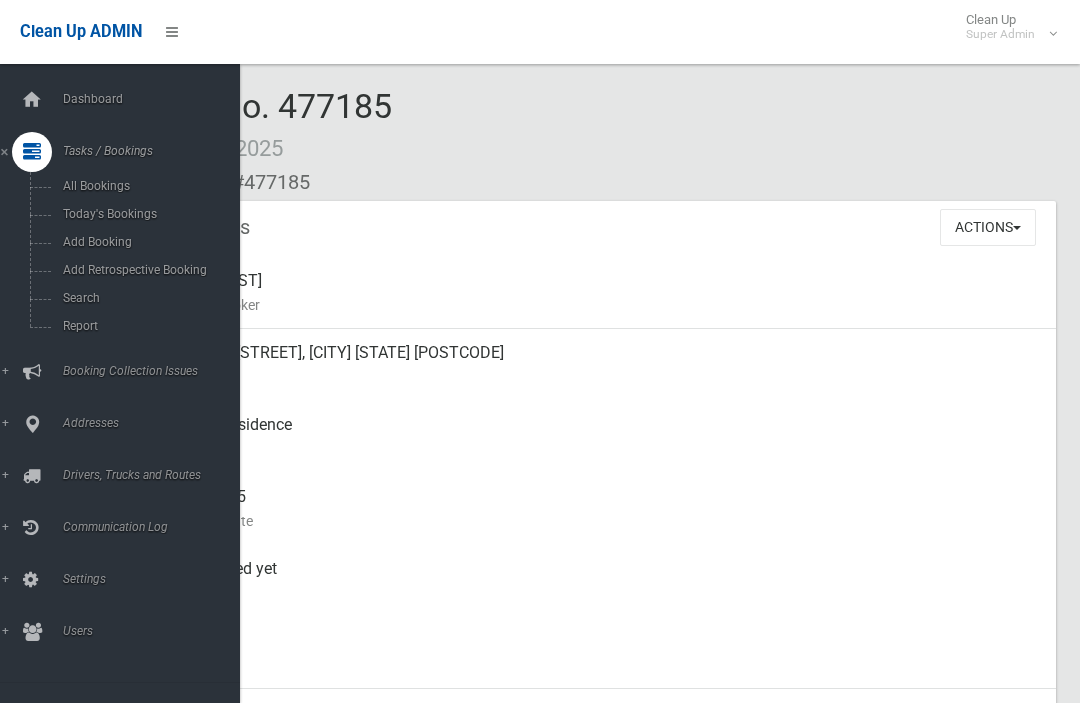 click at bounding box center [32, 100] 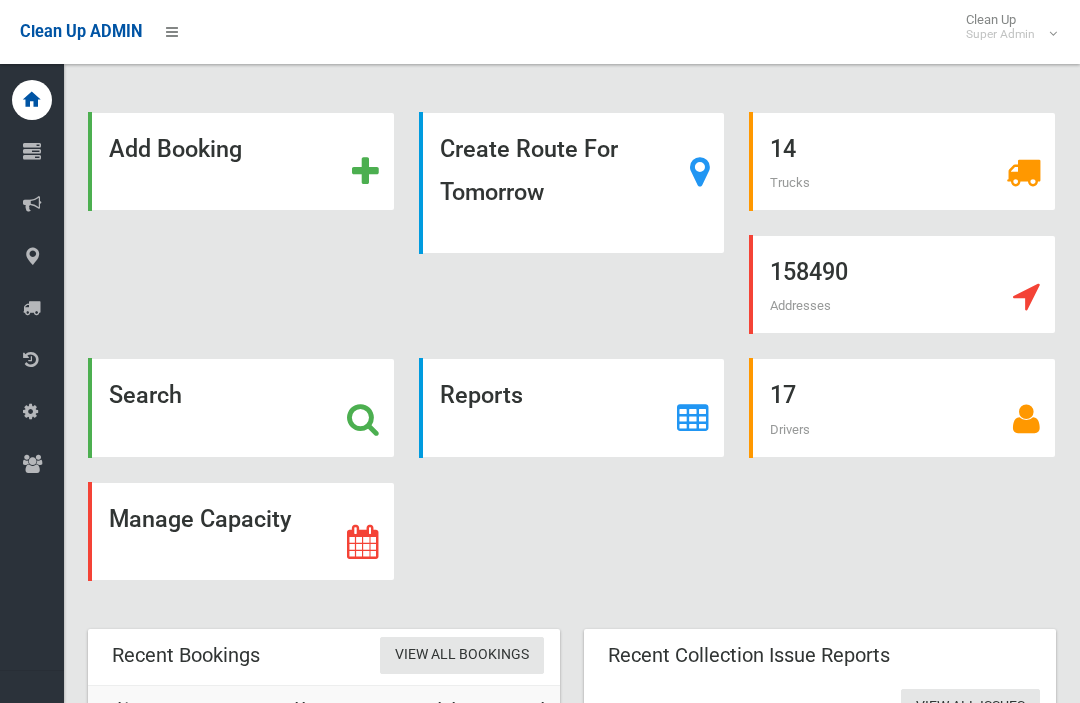 scroll, scrollTop: 0, scrollLeft: 0, axis: both 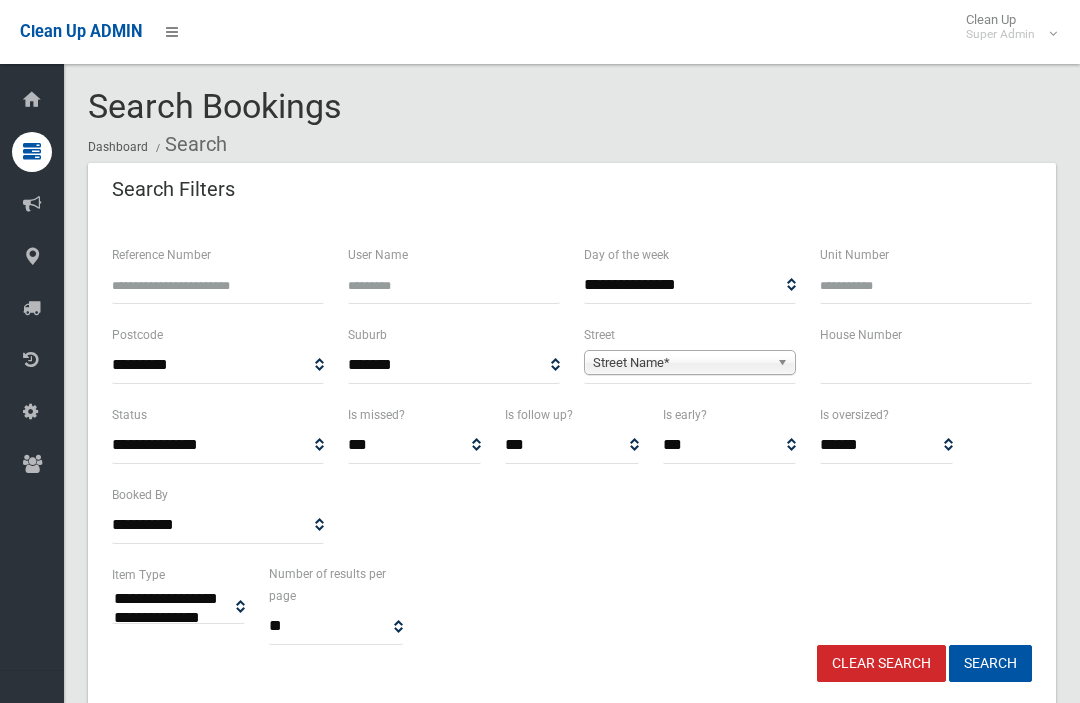 select 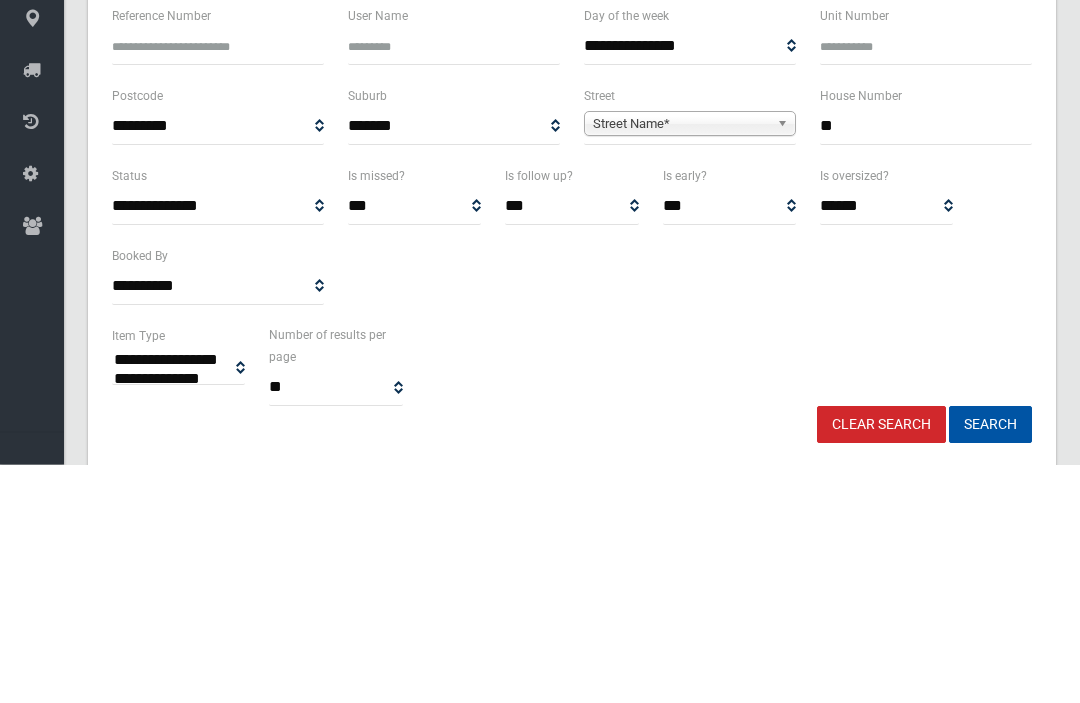 type on "**" 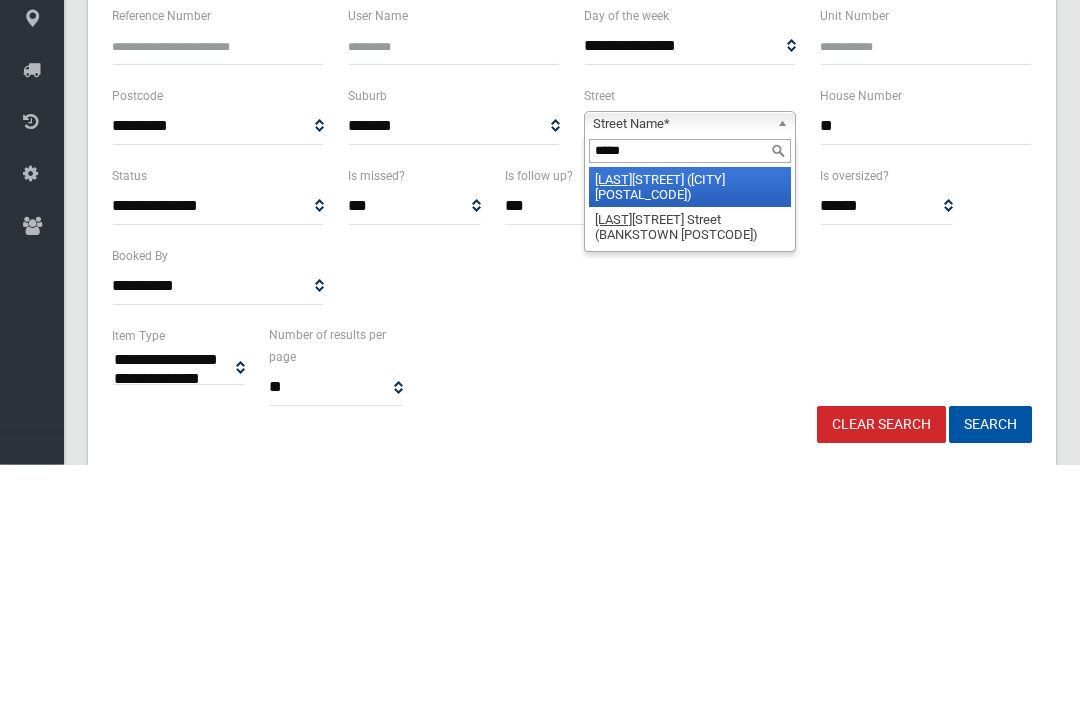 type on "******" 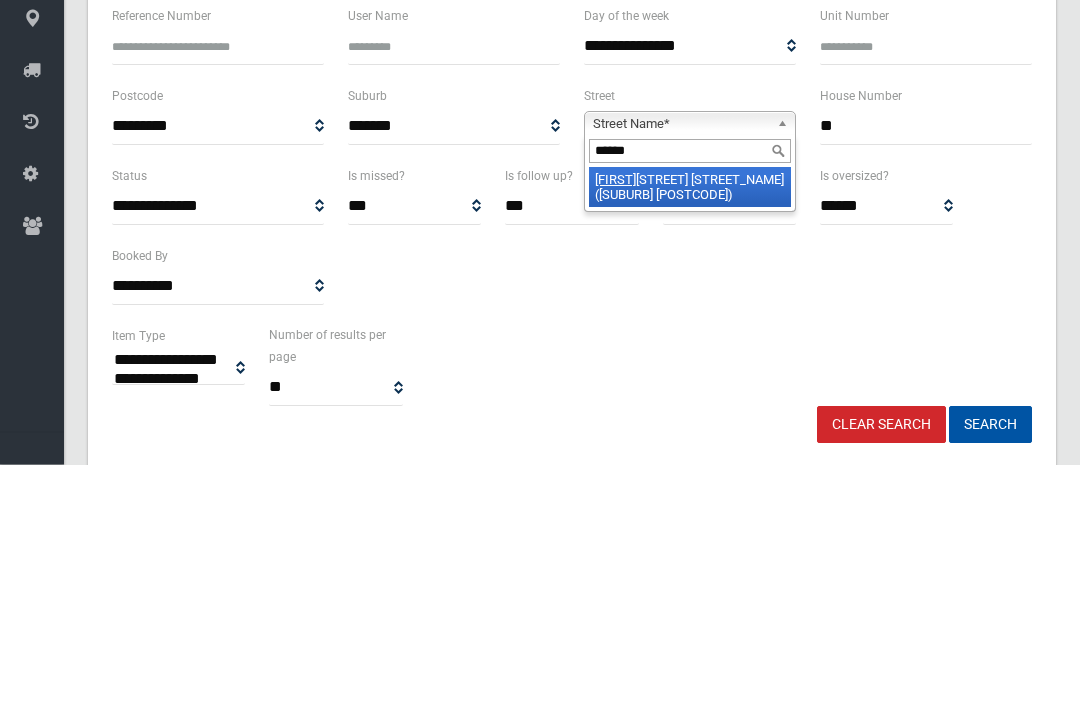 type 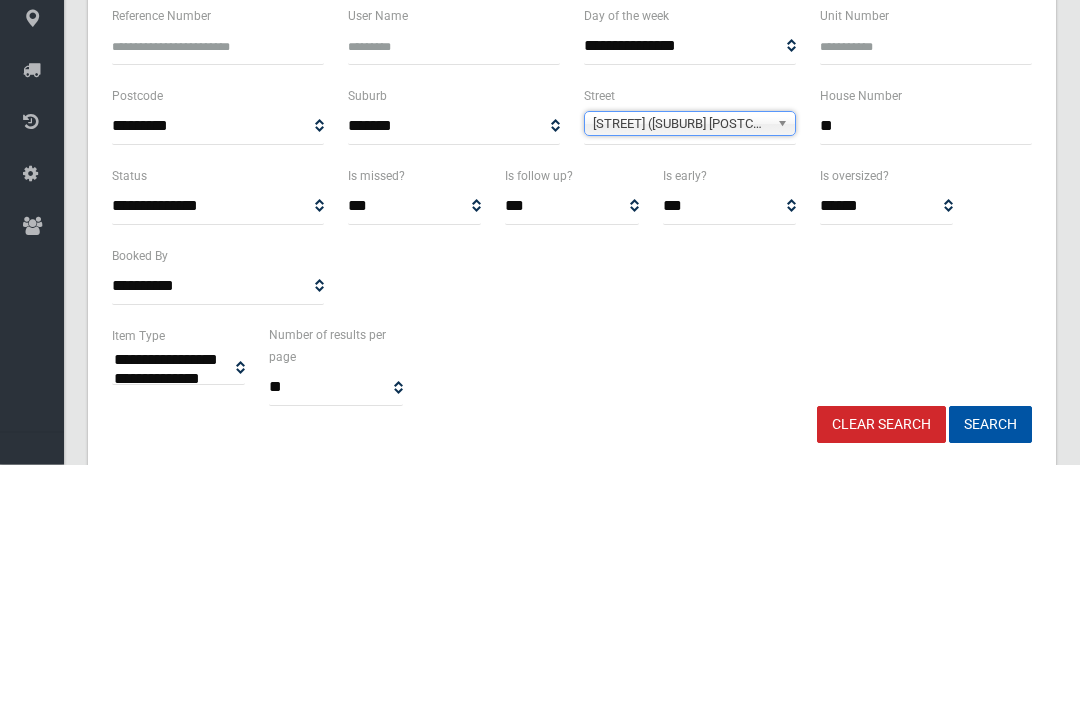 click on "Search" at bounding box center (990, 663) 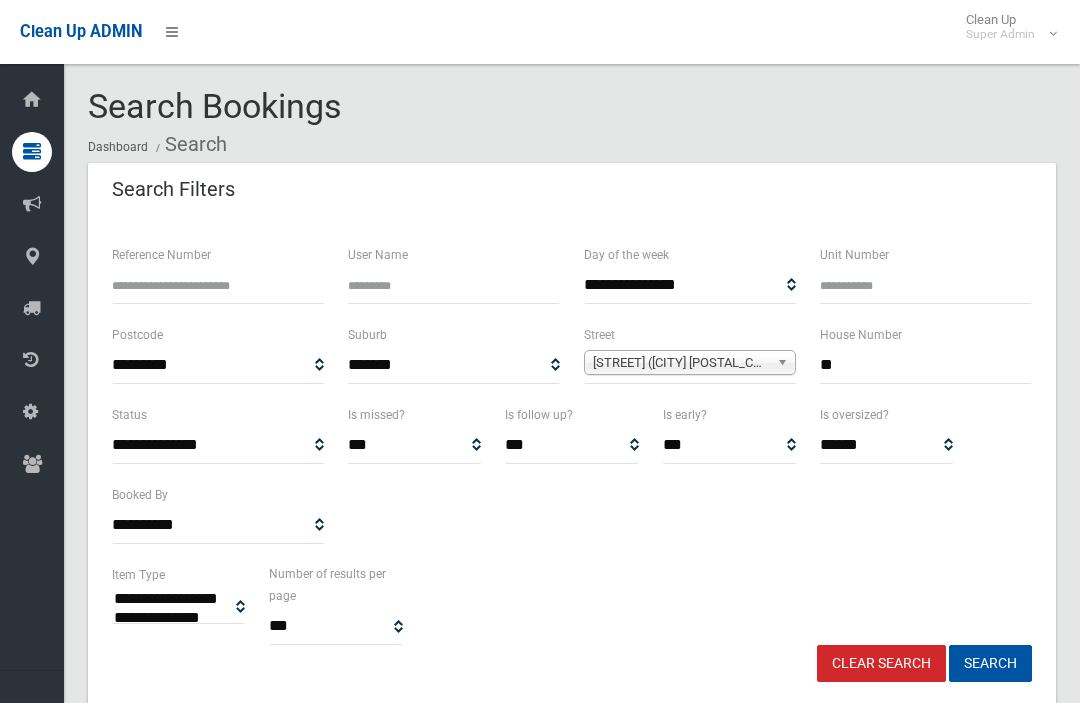 select 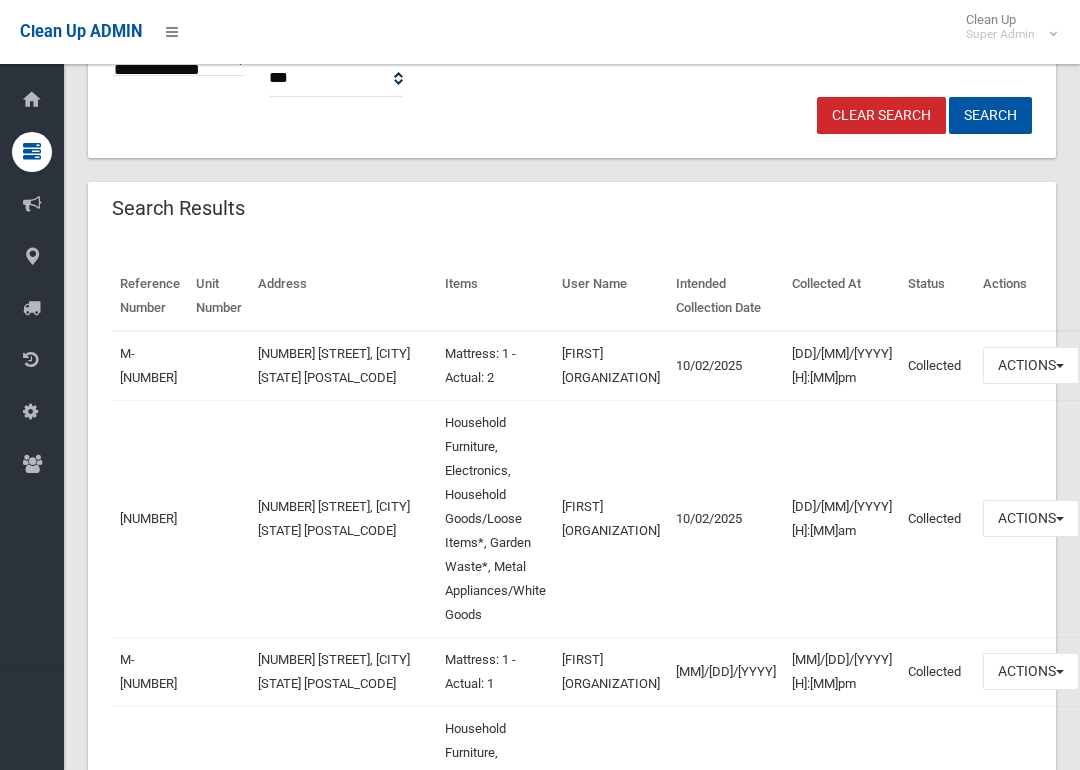 scroll, scrollTop: 551, scrollLeft: 0, axis: vertical 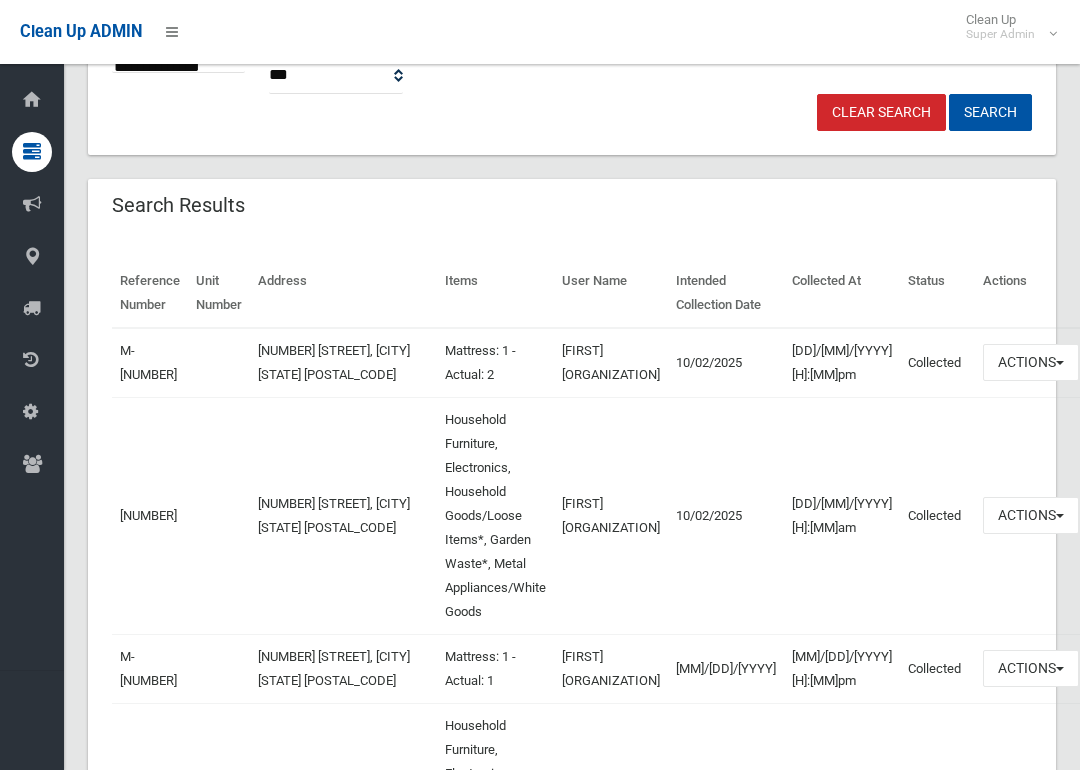 click on "443264" at bounding box center [148, 515] 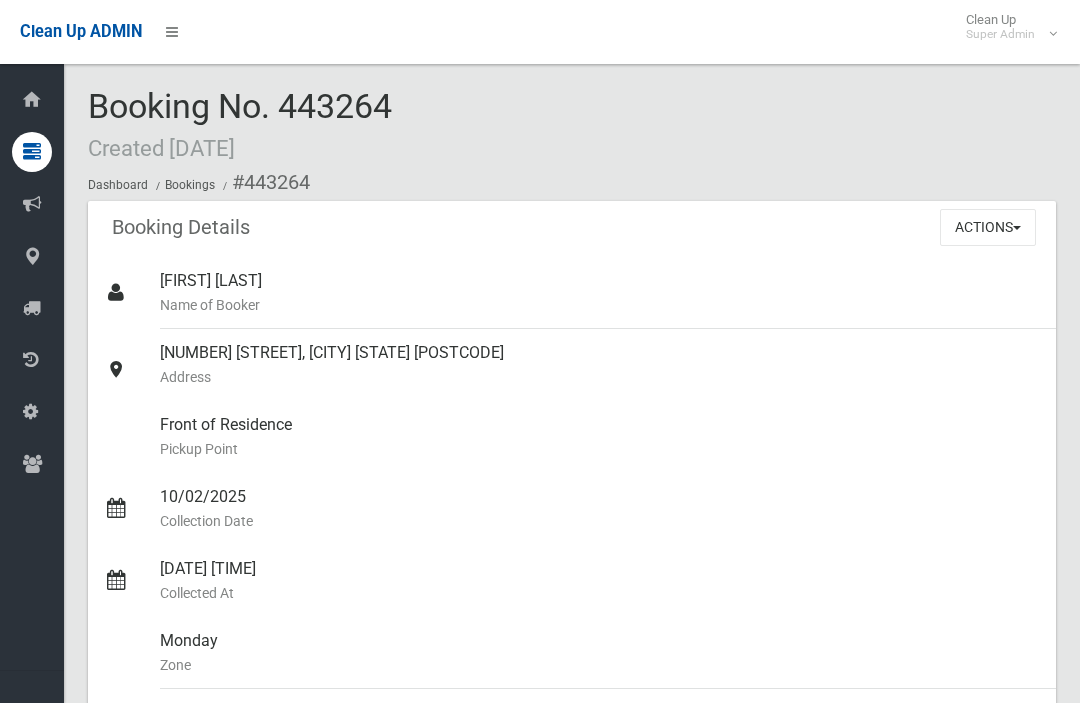 scroll, scrollTop: 0, scrollLeft: 0, axis: both 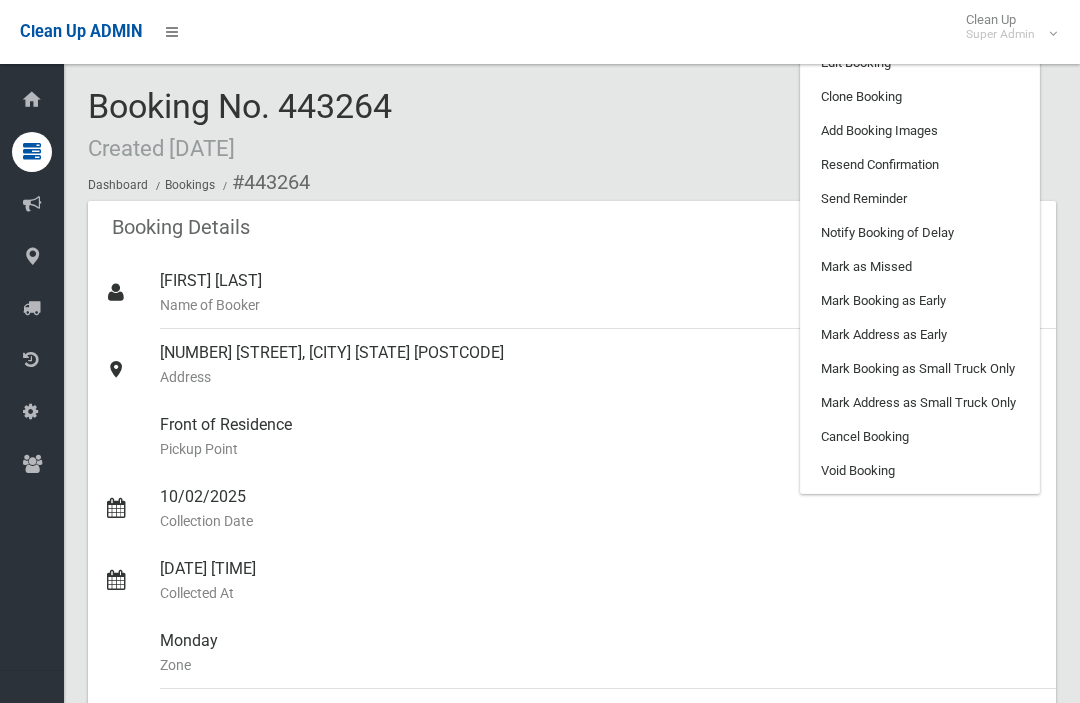 click on "Clone Booking" at bounding box center (920, 97) 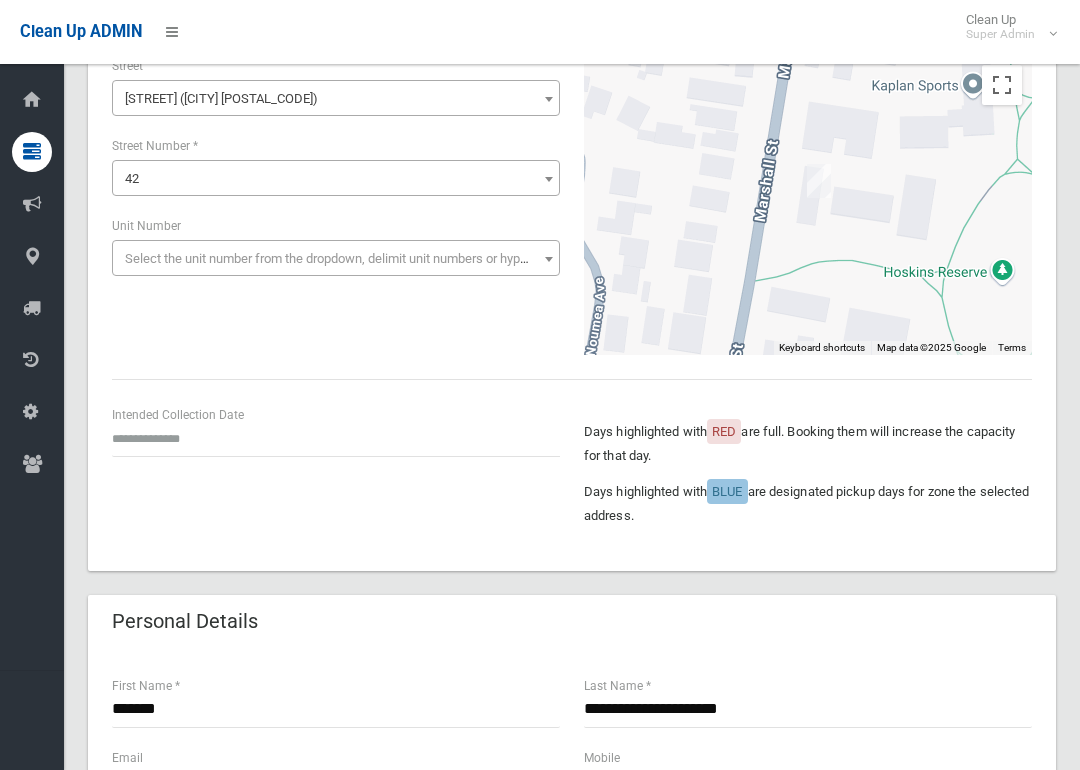 scroll, scrollTop: 191, scrollLeft: 0, axis: vertical 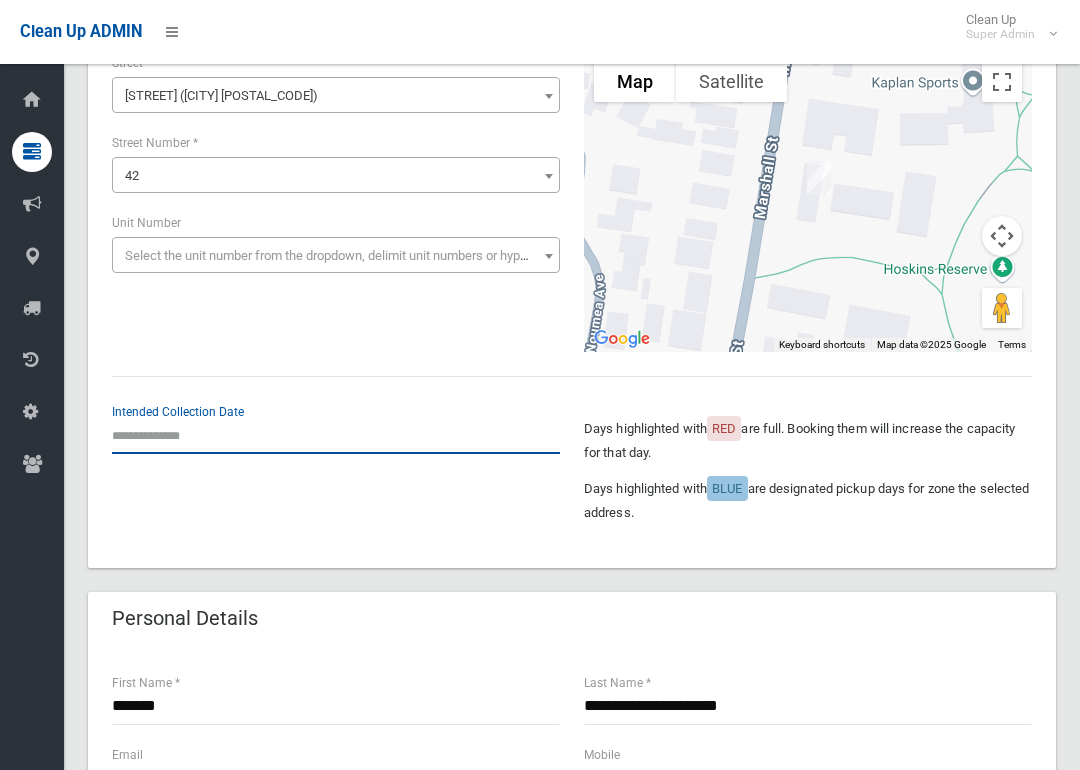 click at bounding box center (336, 435) 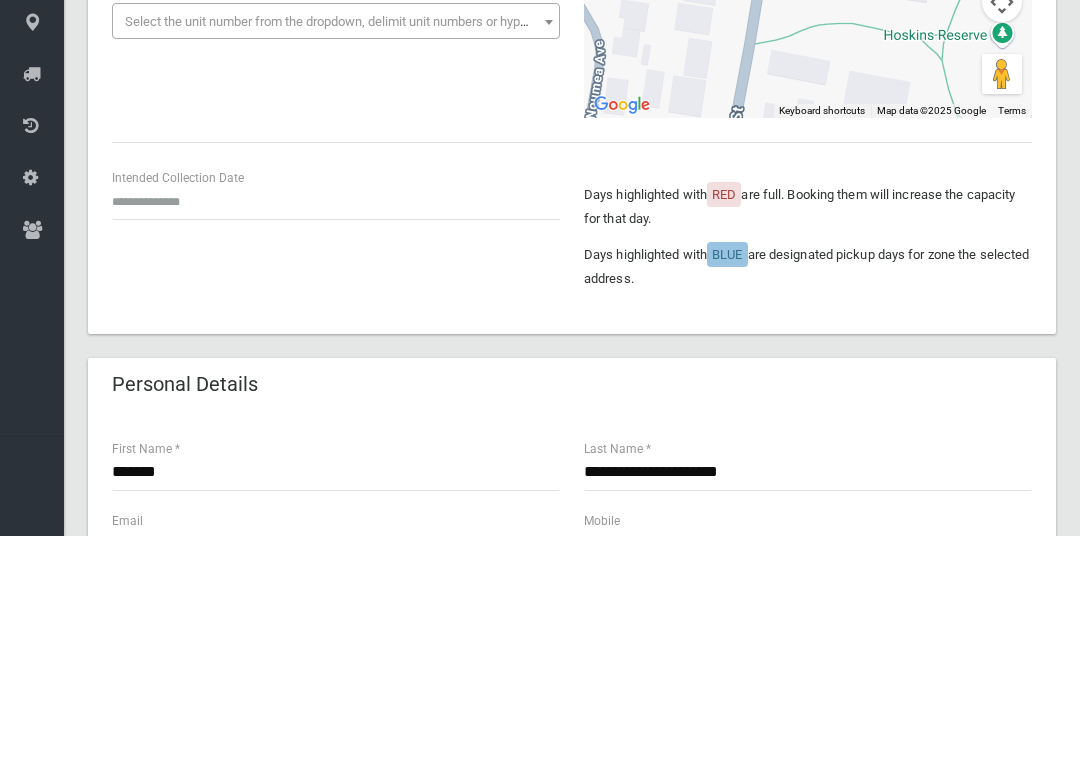 scroll, scrollTop: 425, scrollLeft: 0, axis: vertical 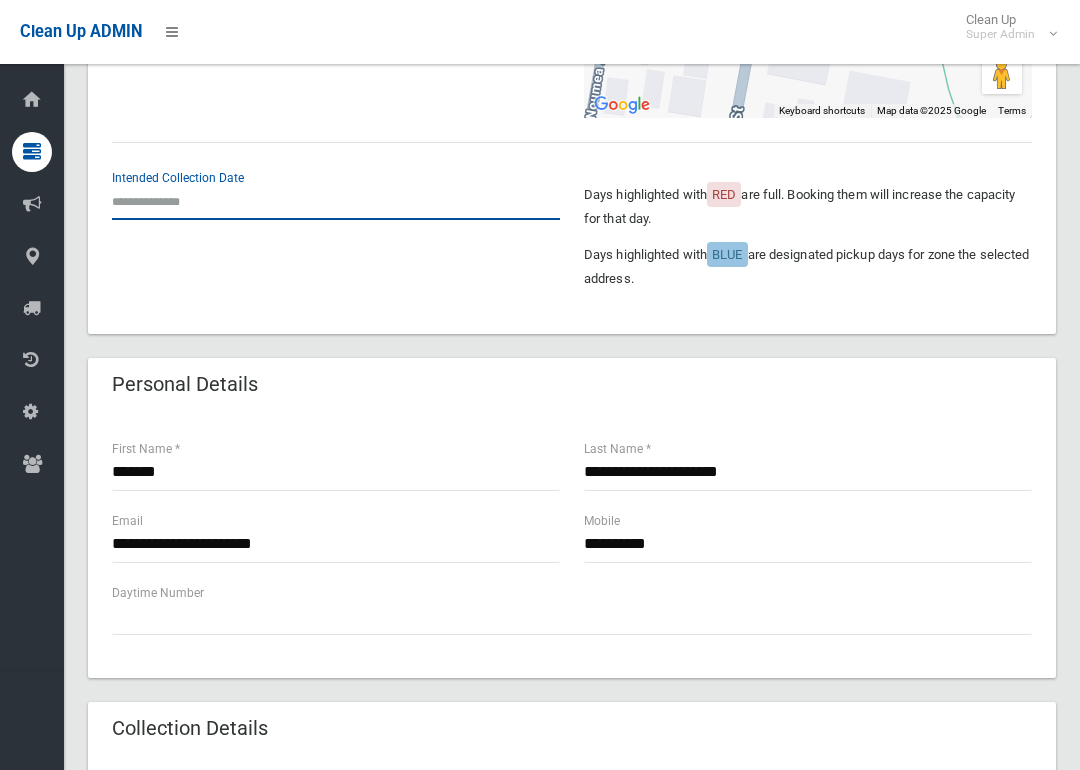 click at bounding box center [336, 201] 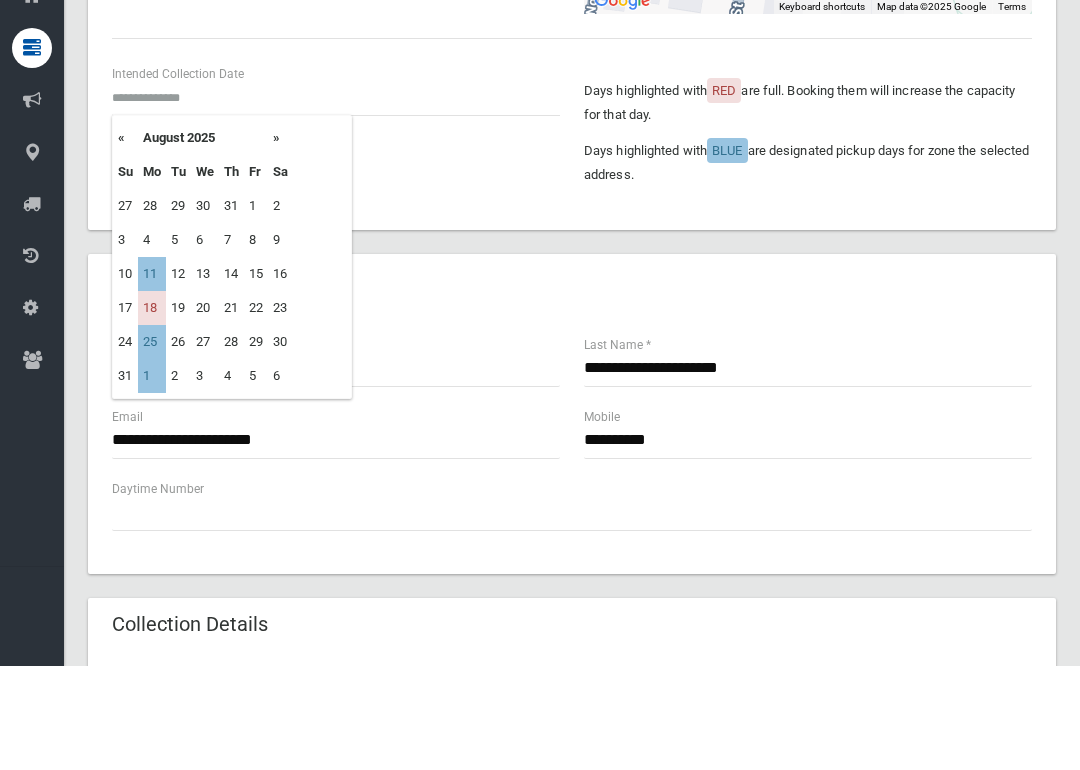 click on "11" at bounding box center (152, 378) 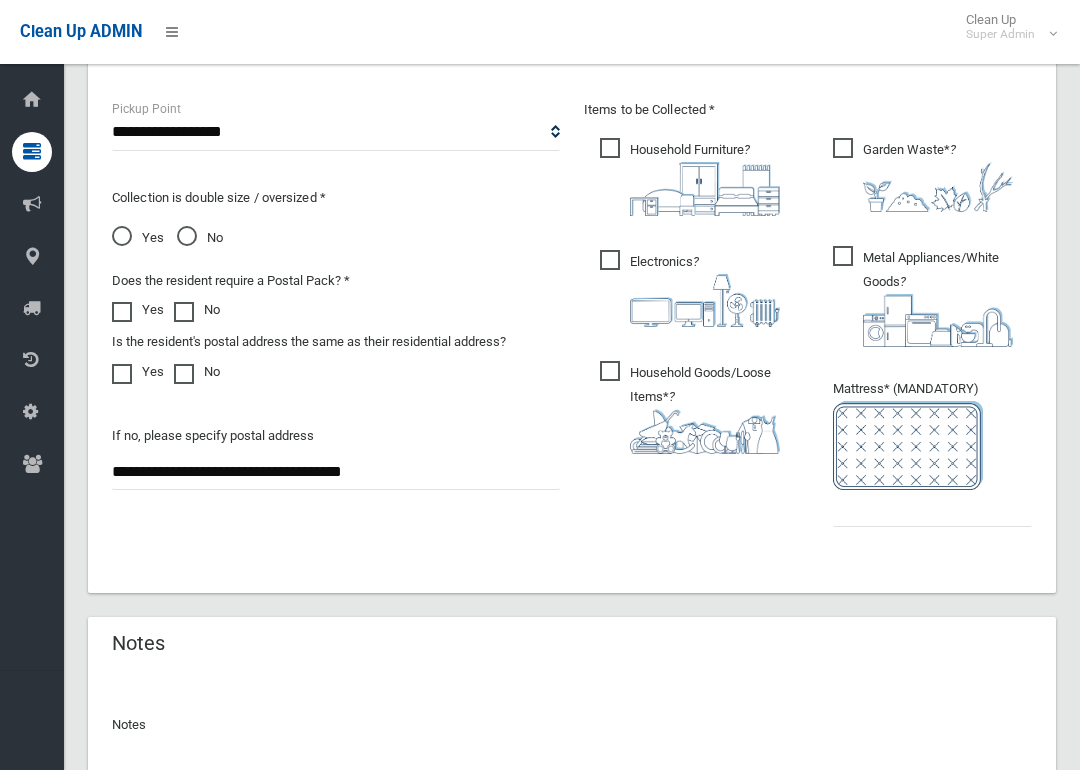 scroll, scrollTop: 1125, scrollLeft: 0, axis: vertical 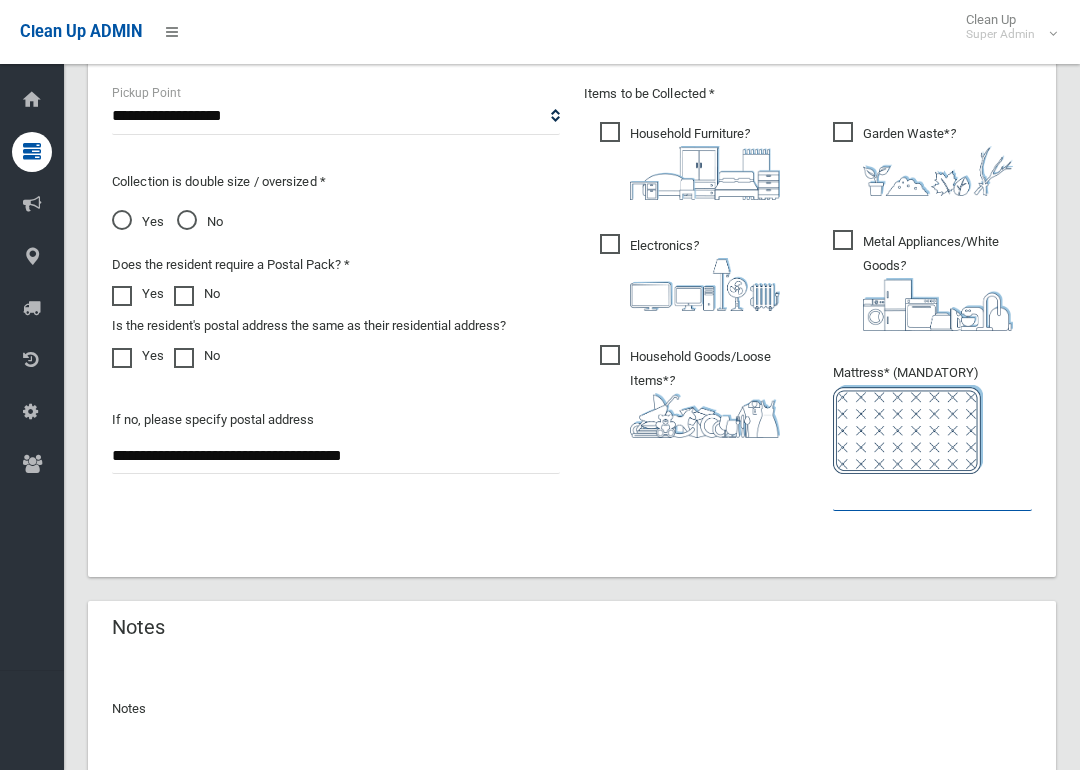 click at bounding box center (932, 492) 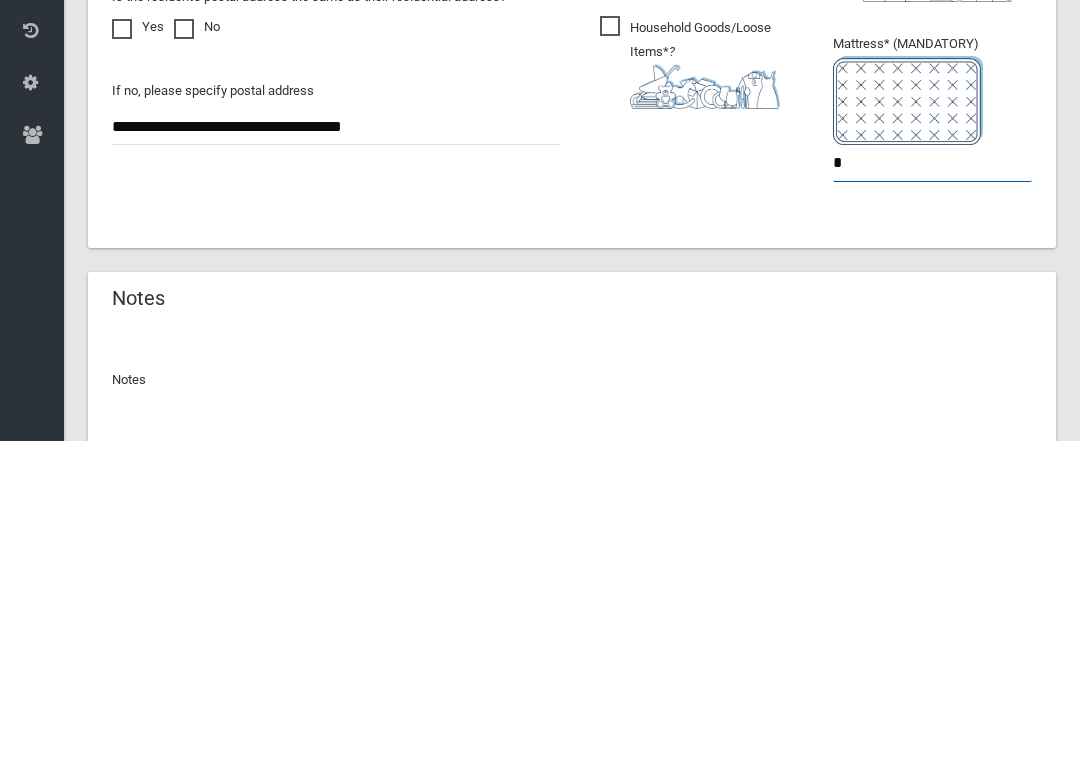 type on "*" 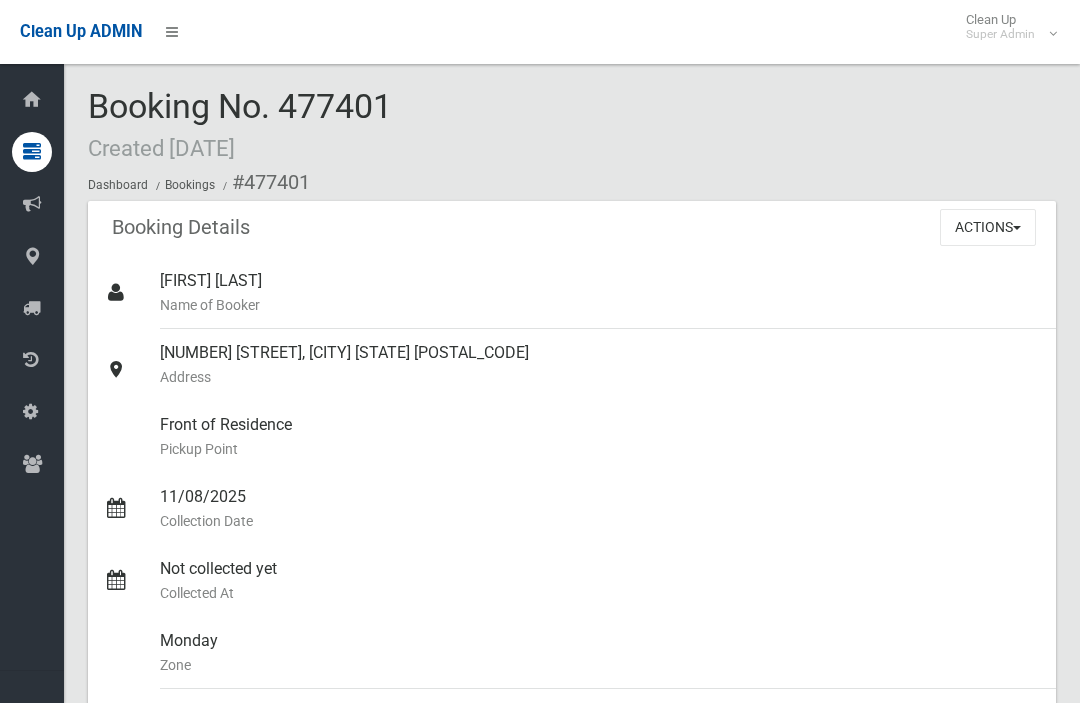 scroll, scrollTop: 0, scrollLeft: 0, axis: both 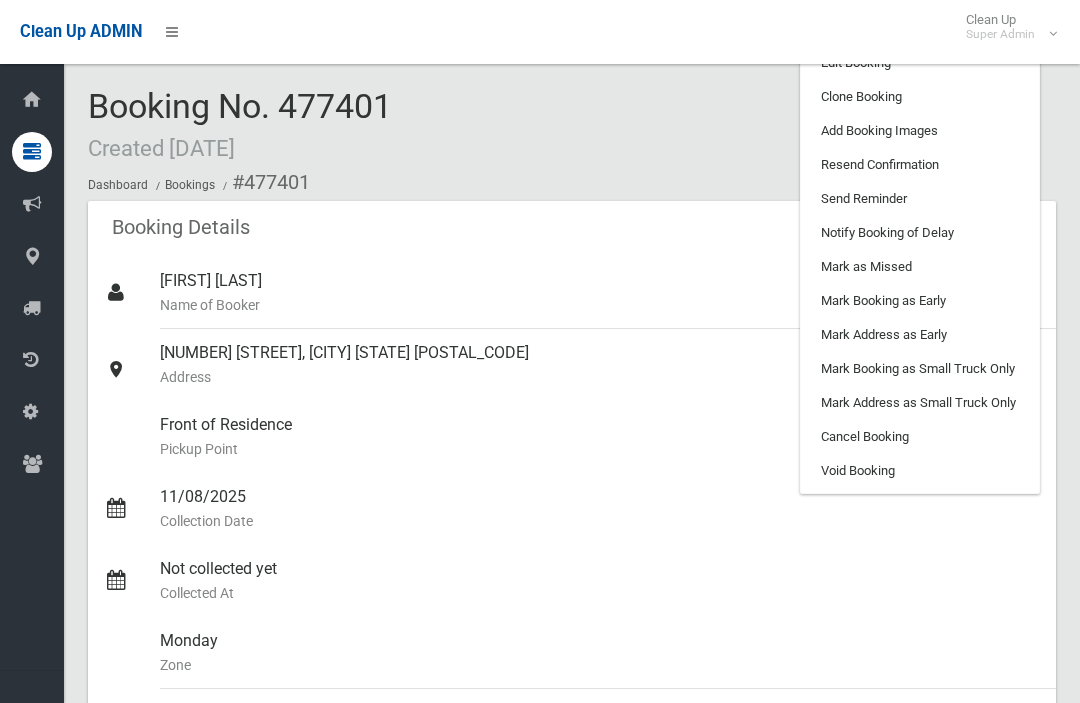 click on "Add Booking Images" at bounding box center [920, 131] 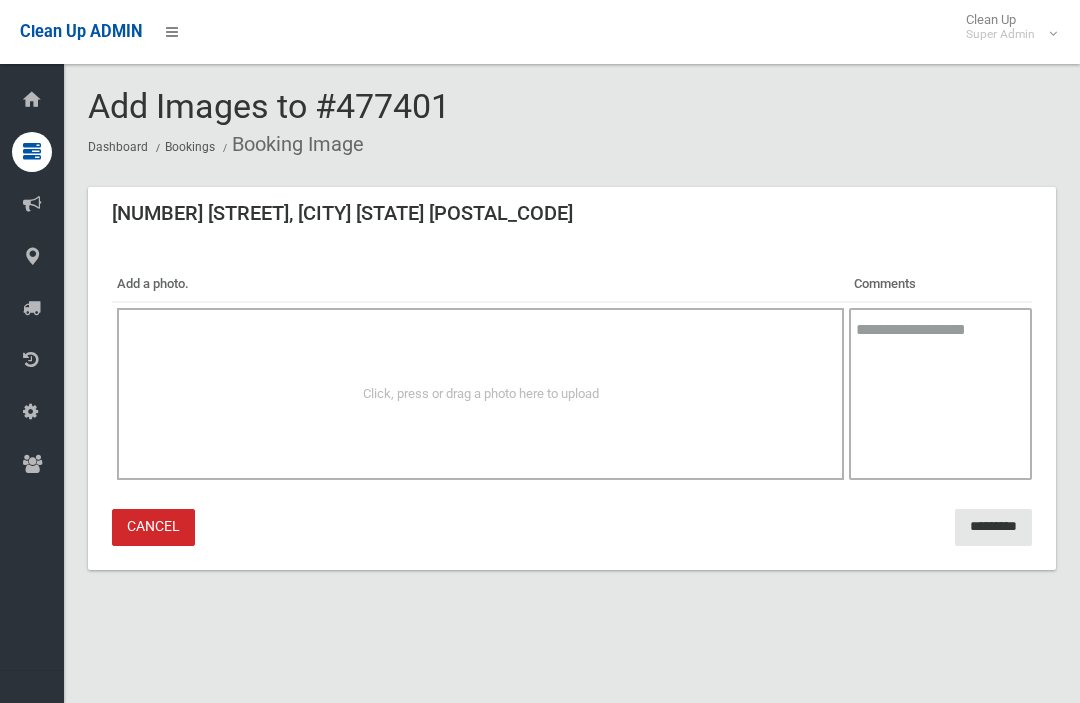 scroll, scrollTop: 0, scrollLeft: 0, axis: both 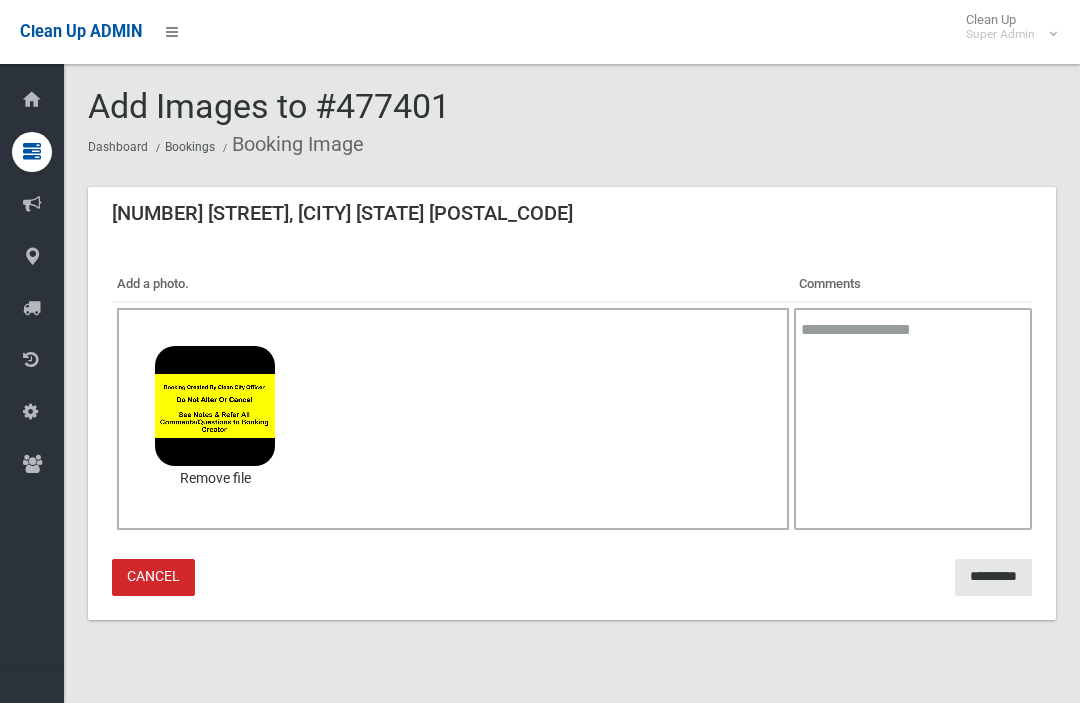 click on "Click, press or drag a photo here to upload
0.2  MB      IMG_1224.png                         Check                                                      Error                                                           Remove file" at bounding box center (453, 419) 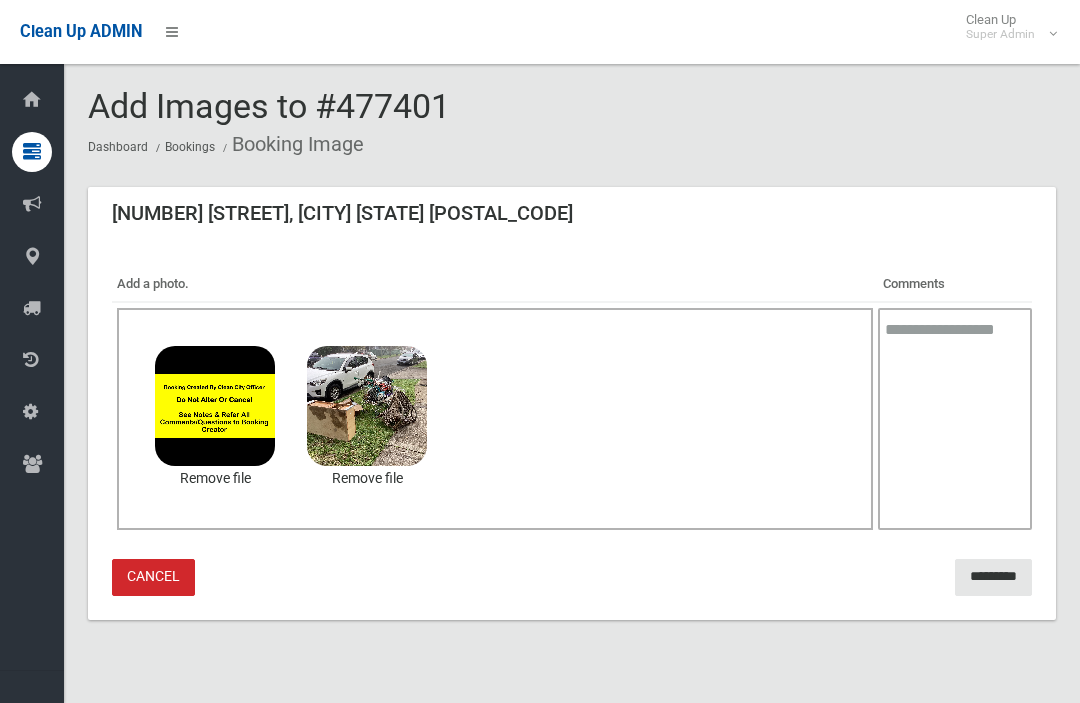 click on "*********" at bounding box center [993, 577] 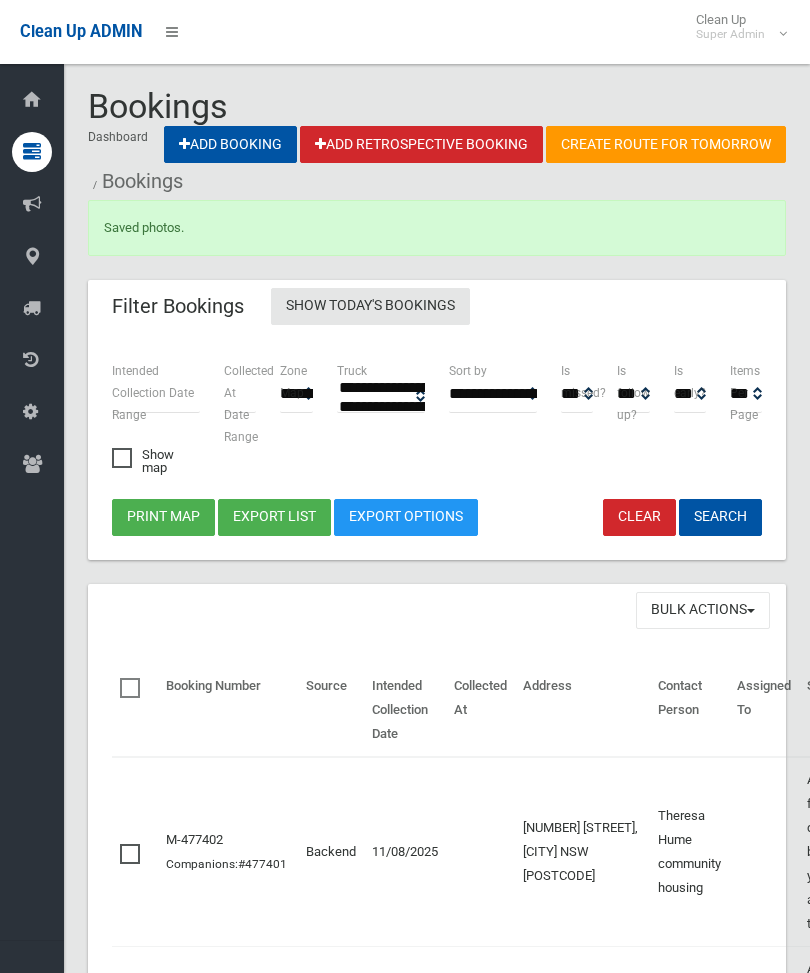 select 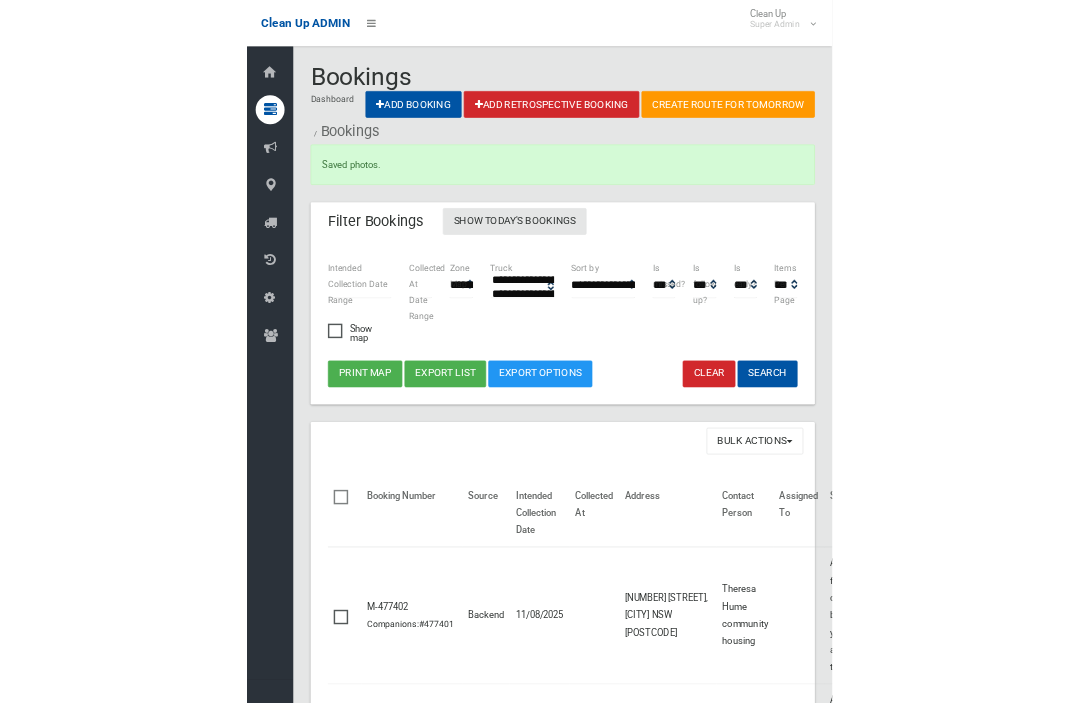 scroll, scrollTop: 0, scrollLeft: 0, axis: both 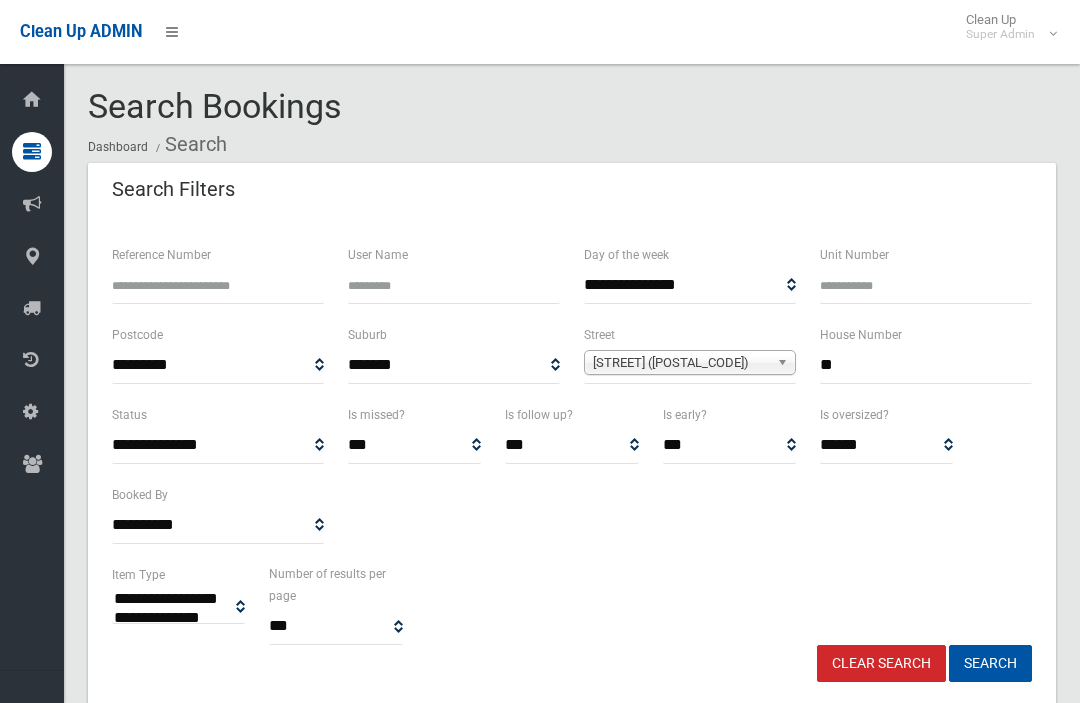 select 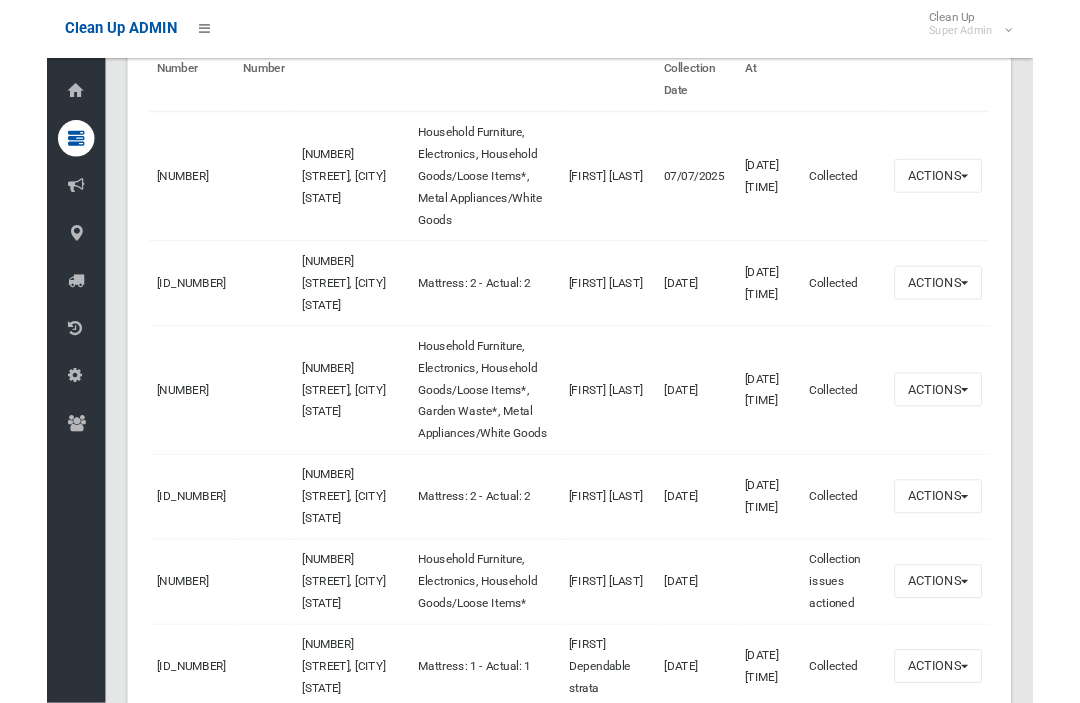 scroll, scrollTop: 781, scrollLeft: 0, axis: vertical 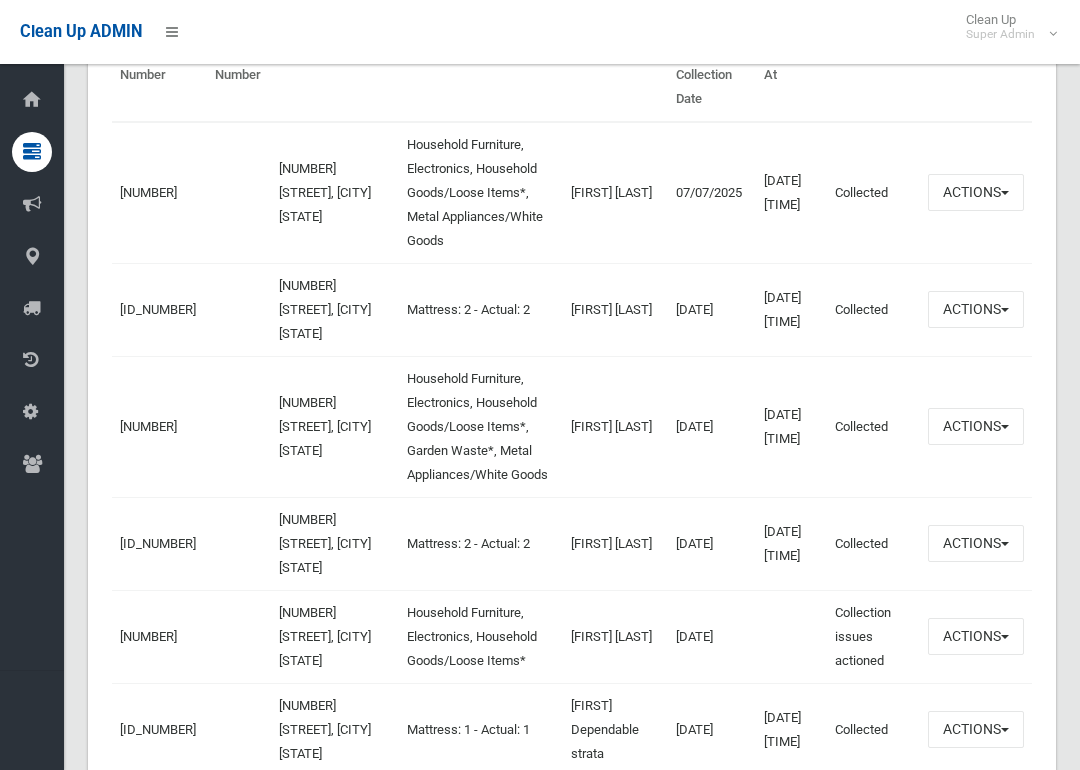 click on "[NUMBER]" at bounding box center (148, 192) 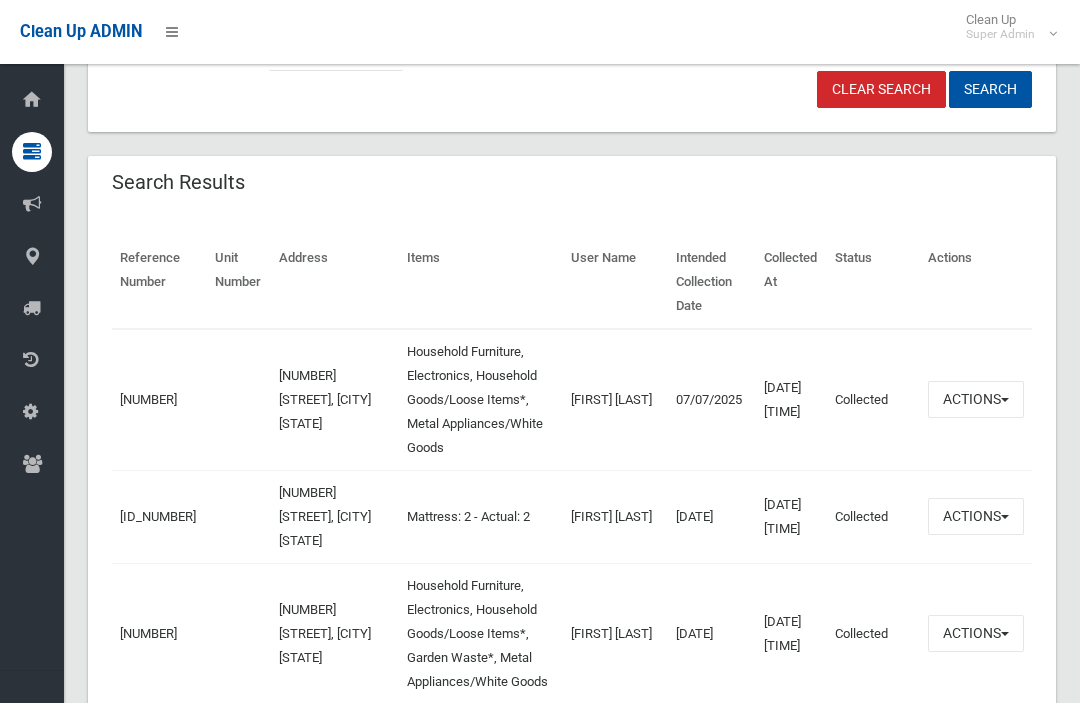 scroll, scrollTop: 560, scrollLeft: 0, axis: vertical 